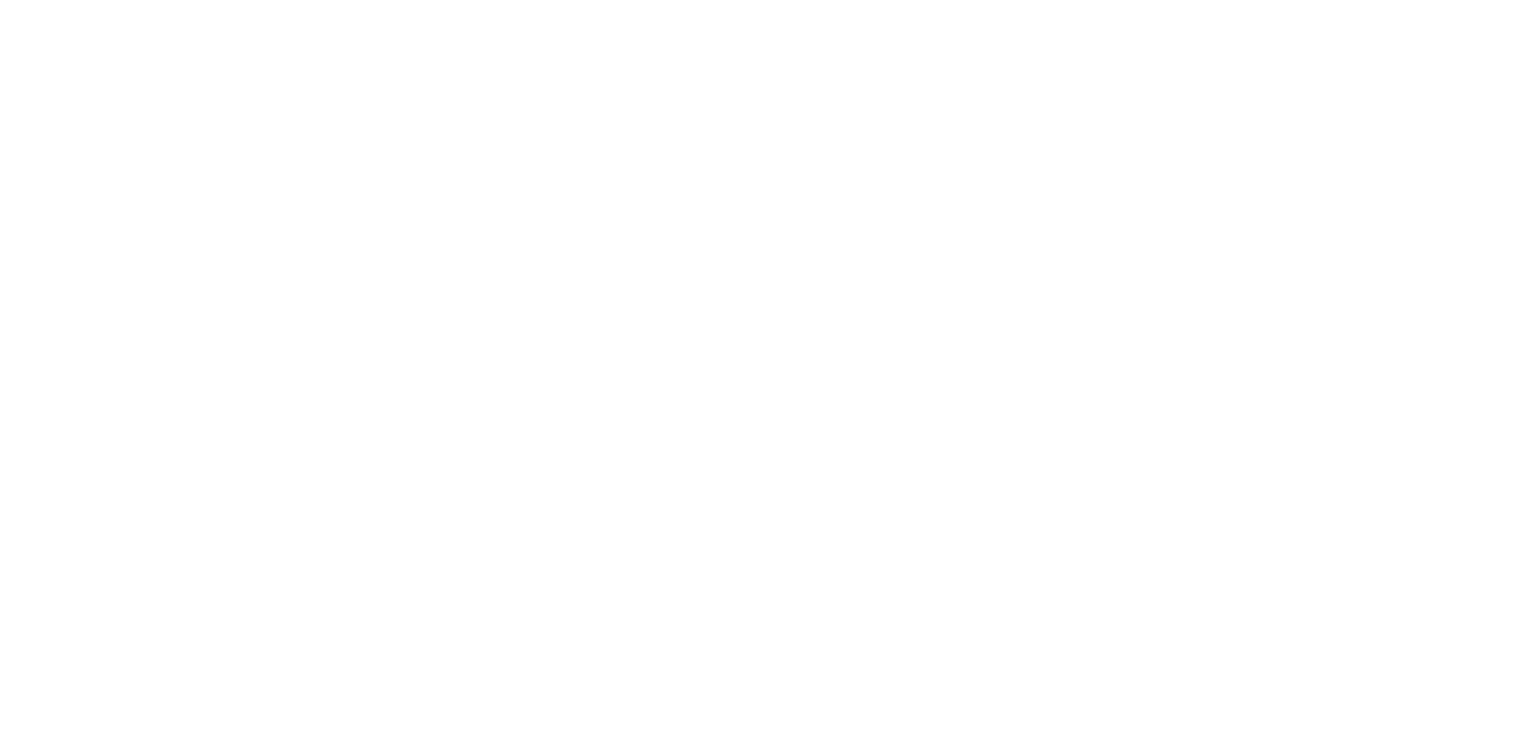 scroll, scrollTop: 0, scrollLeft: 0, axis: both 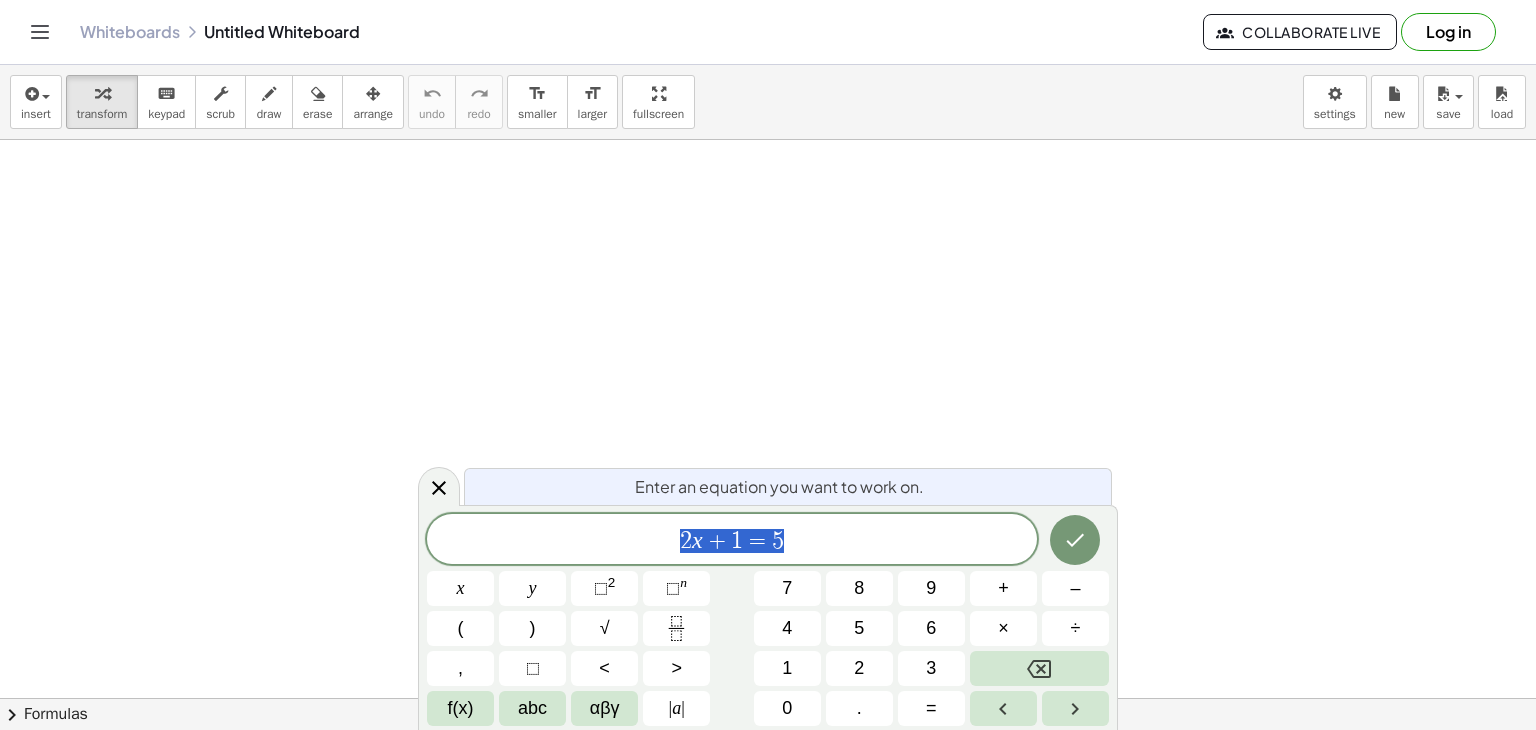 click at bounding box center [768, 763] 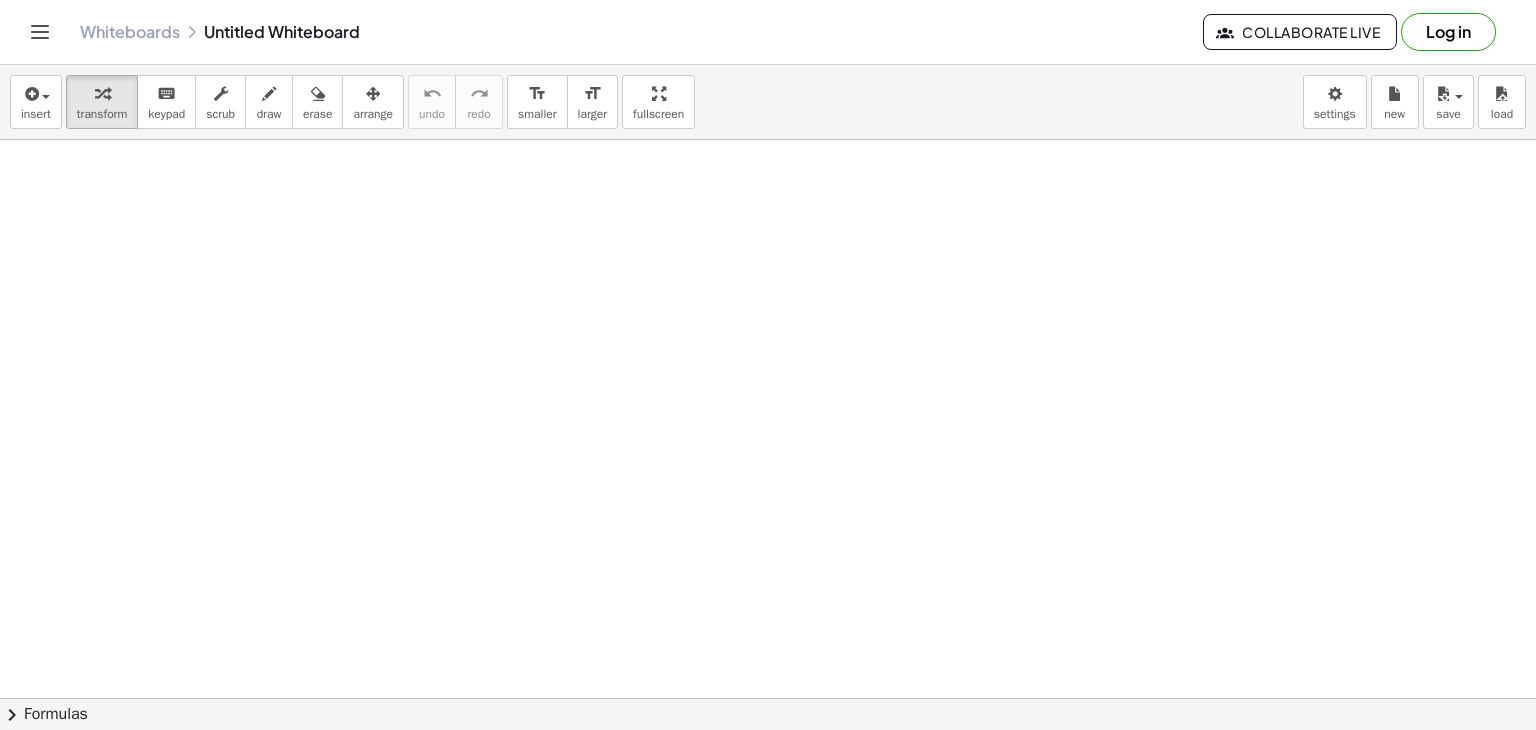 click at bounding box center [768, 763] 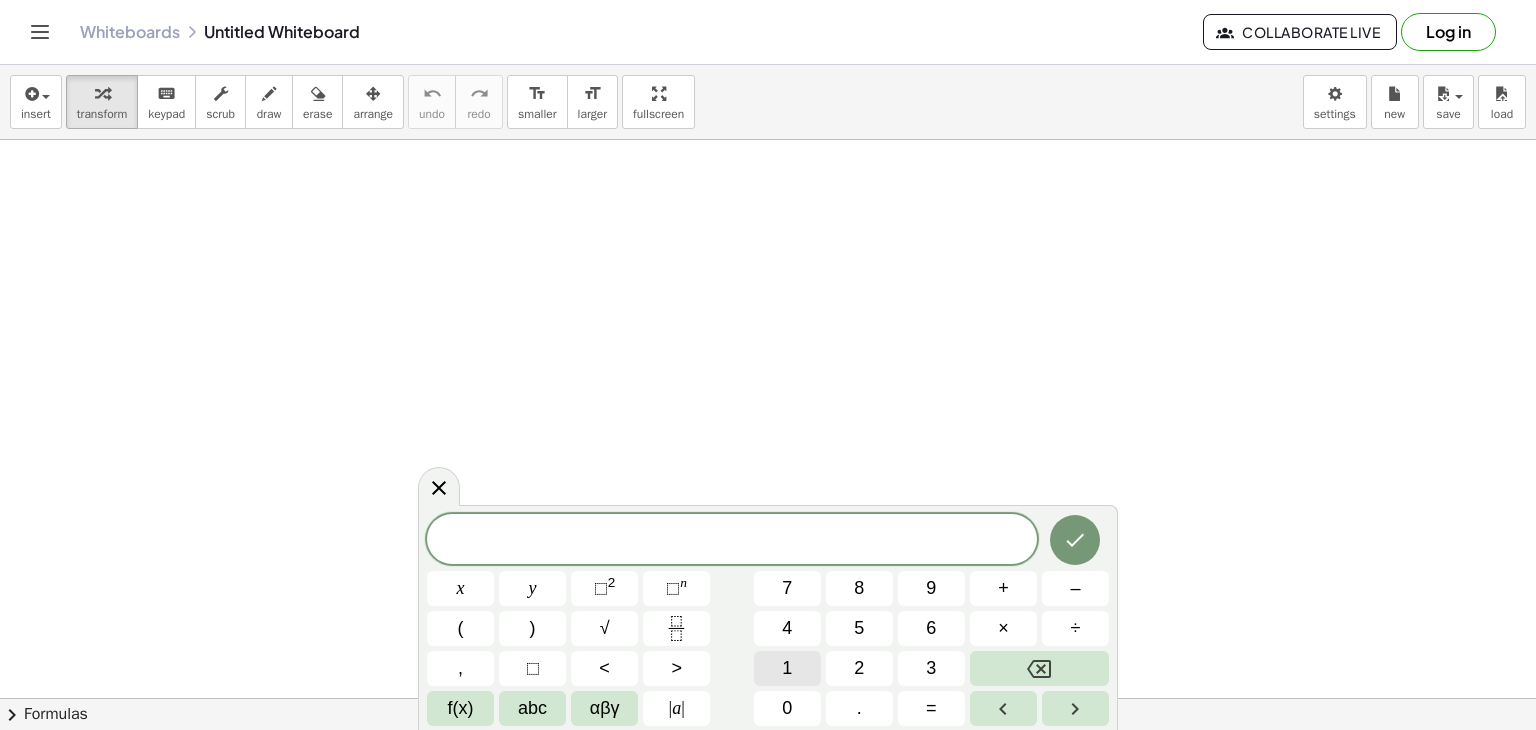 click on "1" at bounding box center (787, 668) 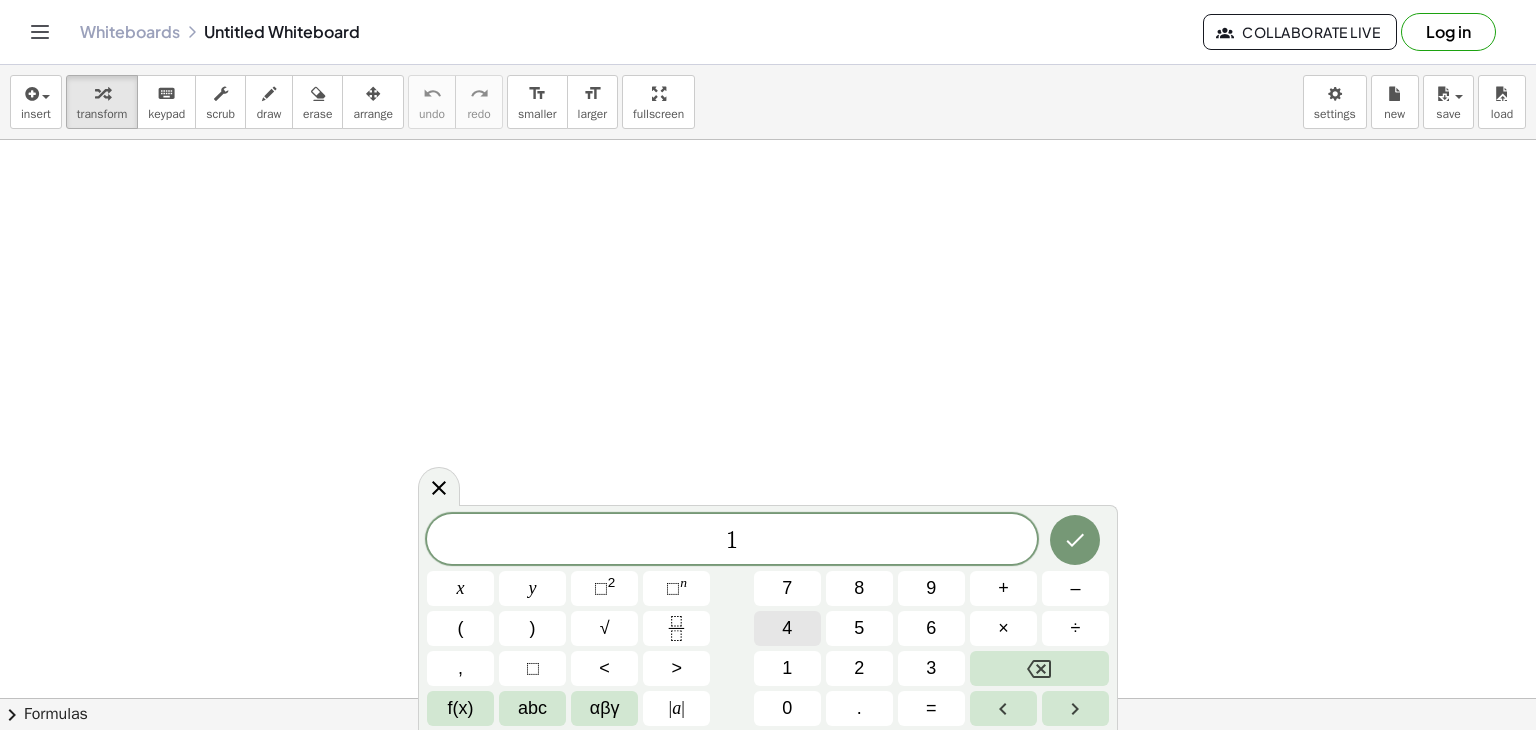 click on "4" at bounding box center (787, 628) 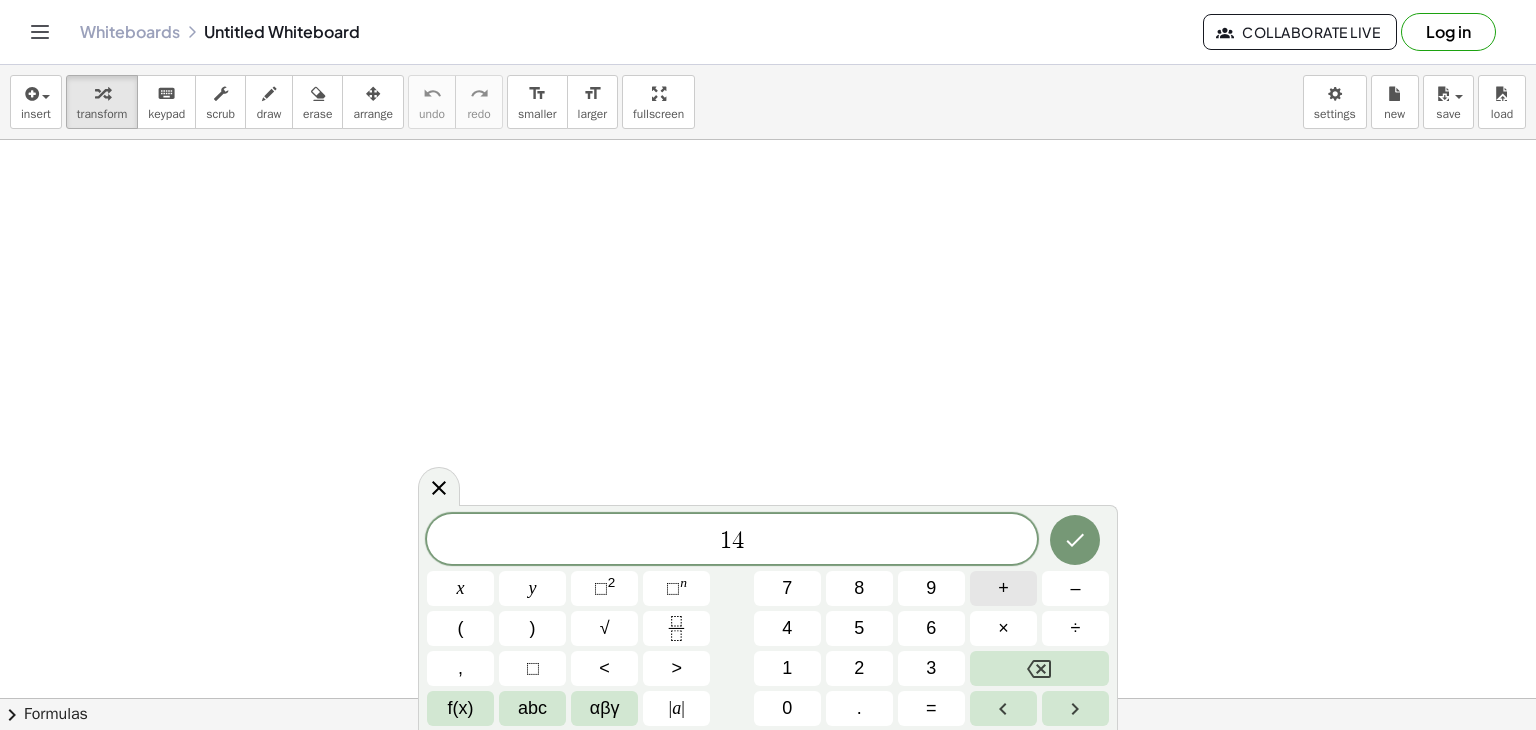 click on "+" at bounding box center [1003, 588] 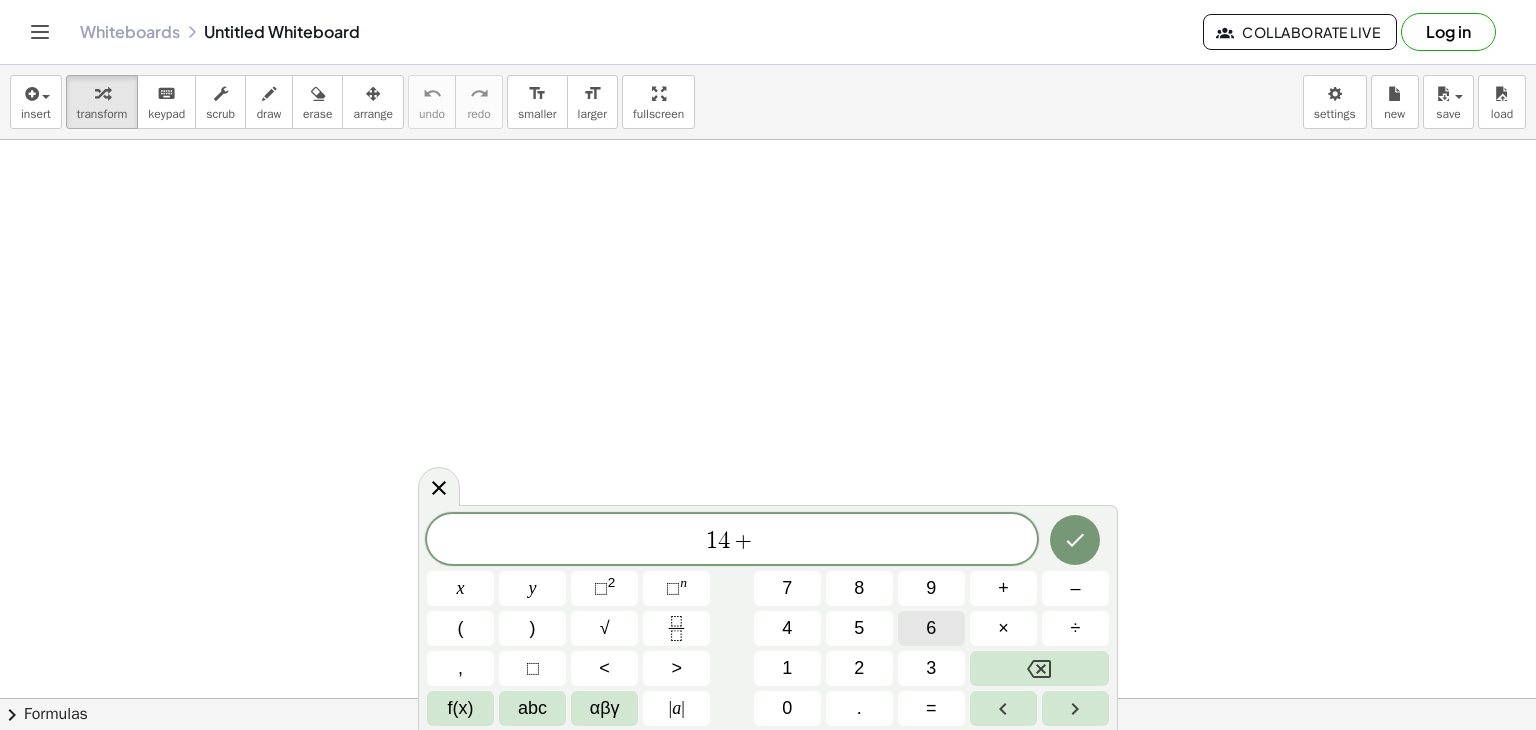 click on "6" at bounding box center (931, 628) 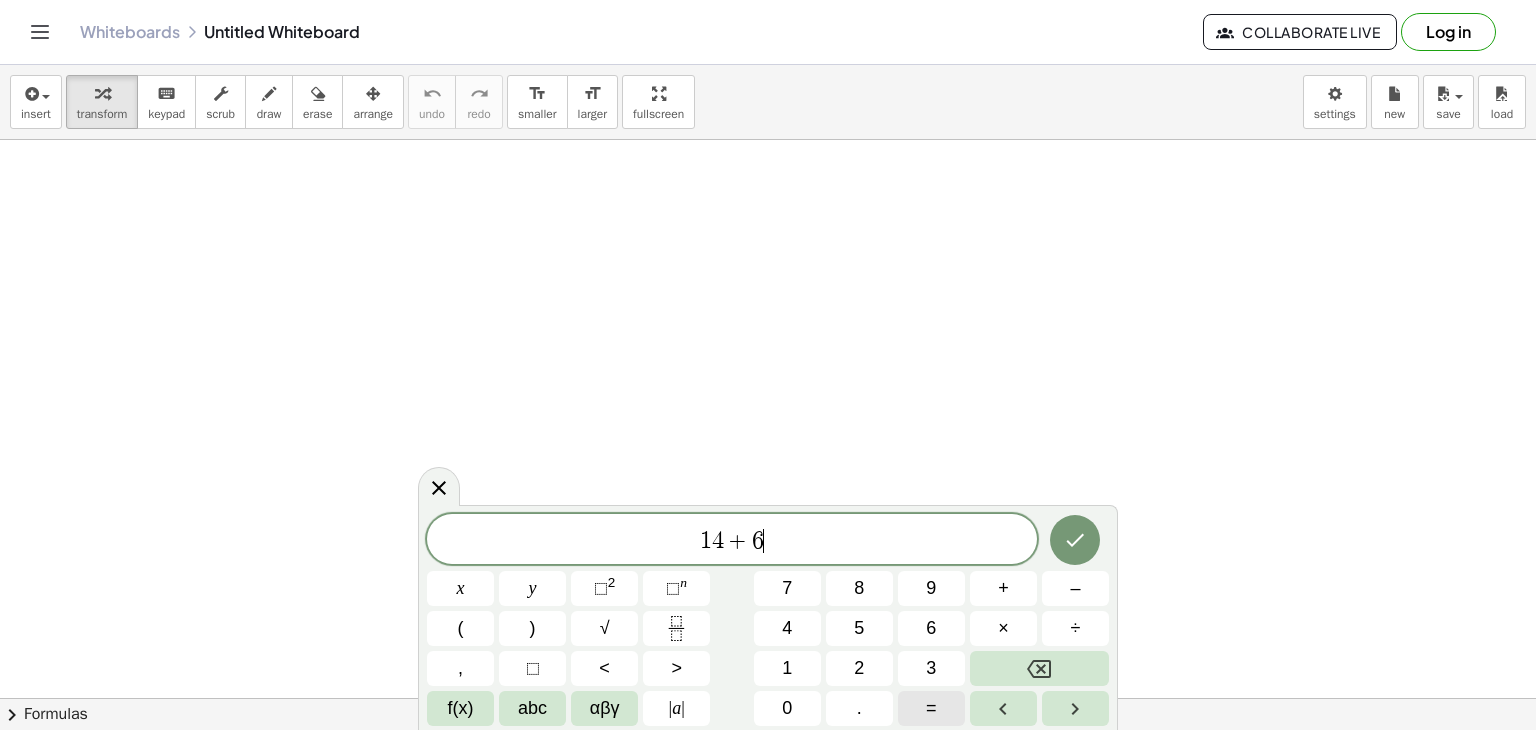 click on "=" at bounding box center (931, 708) 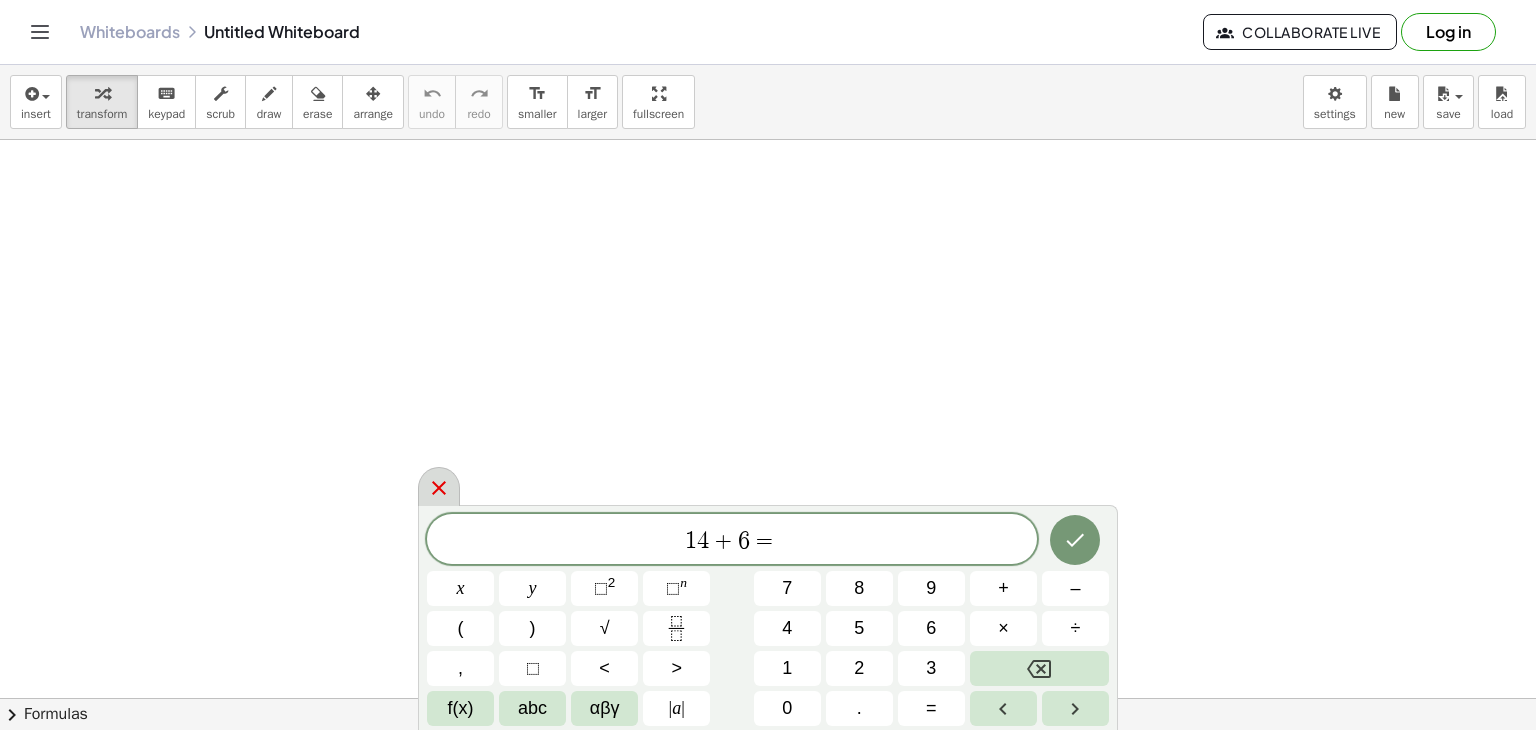 click at bounding box center (439, 486) 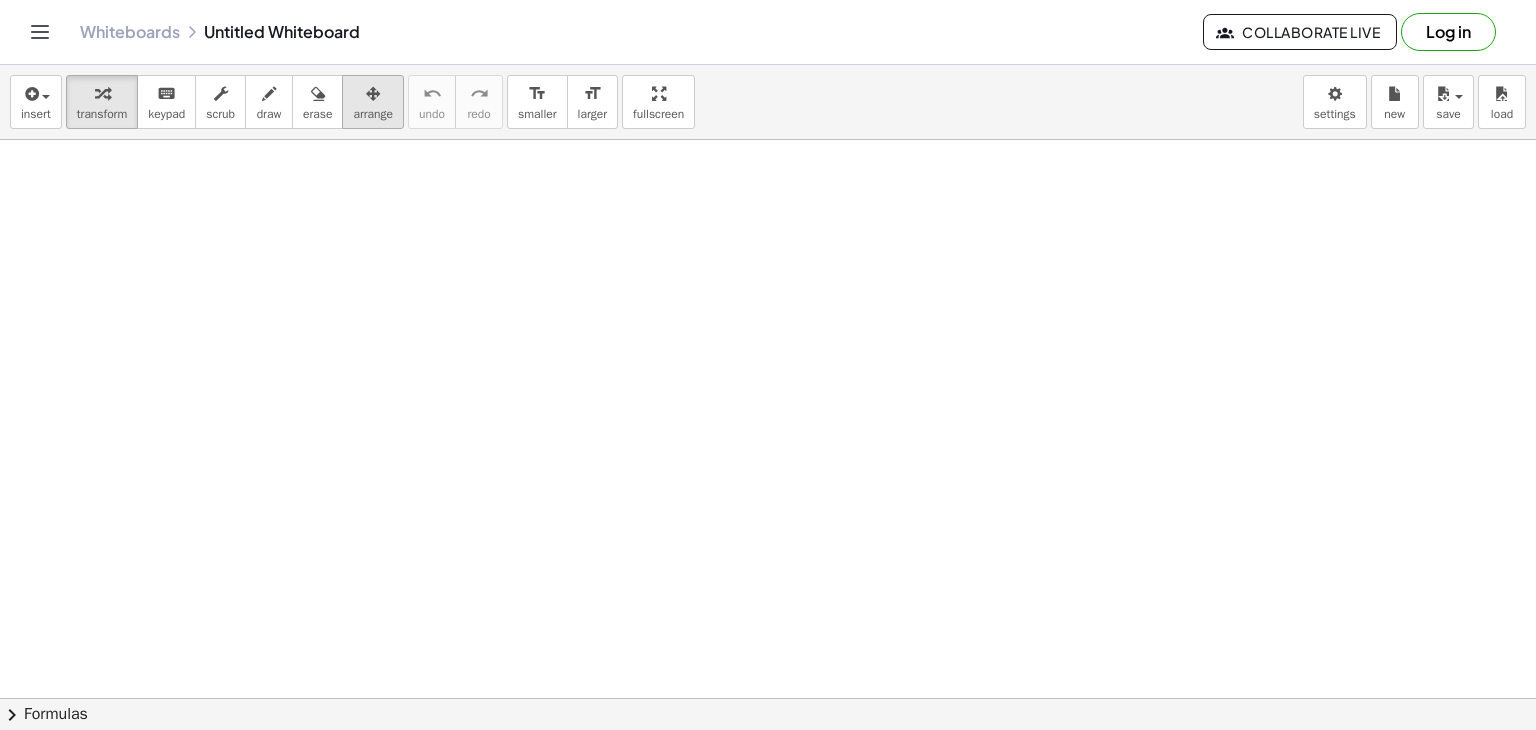 click at bounding box center [373, 93] 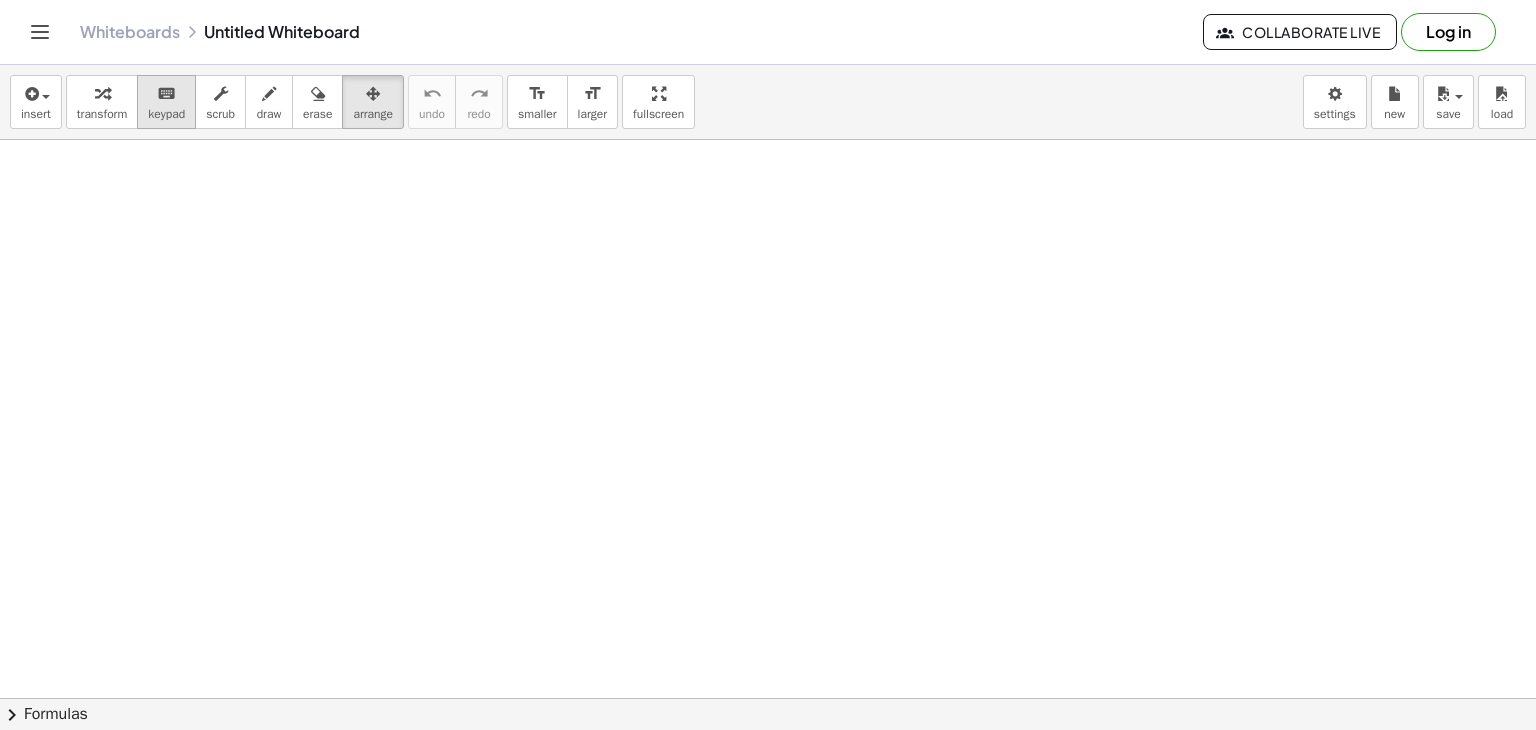 drag, startPoint x: 190, startPoint y: 310, endPoint x: 161, endPoint y: 75, distance: 236.78261 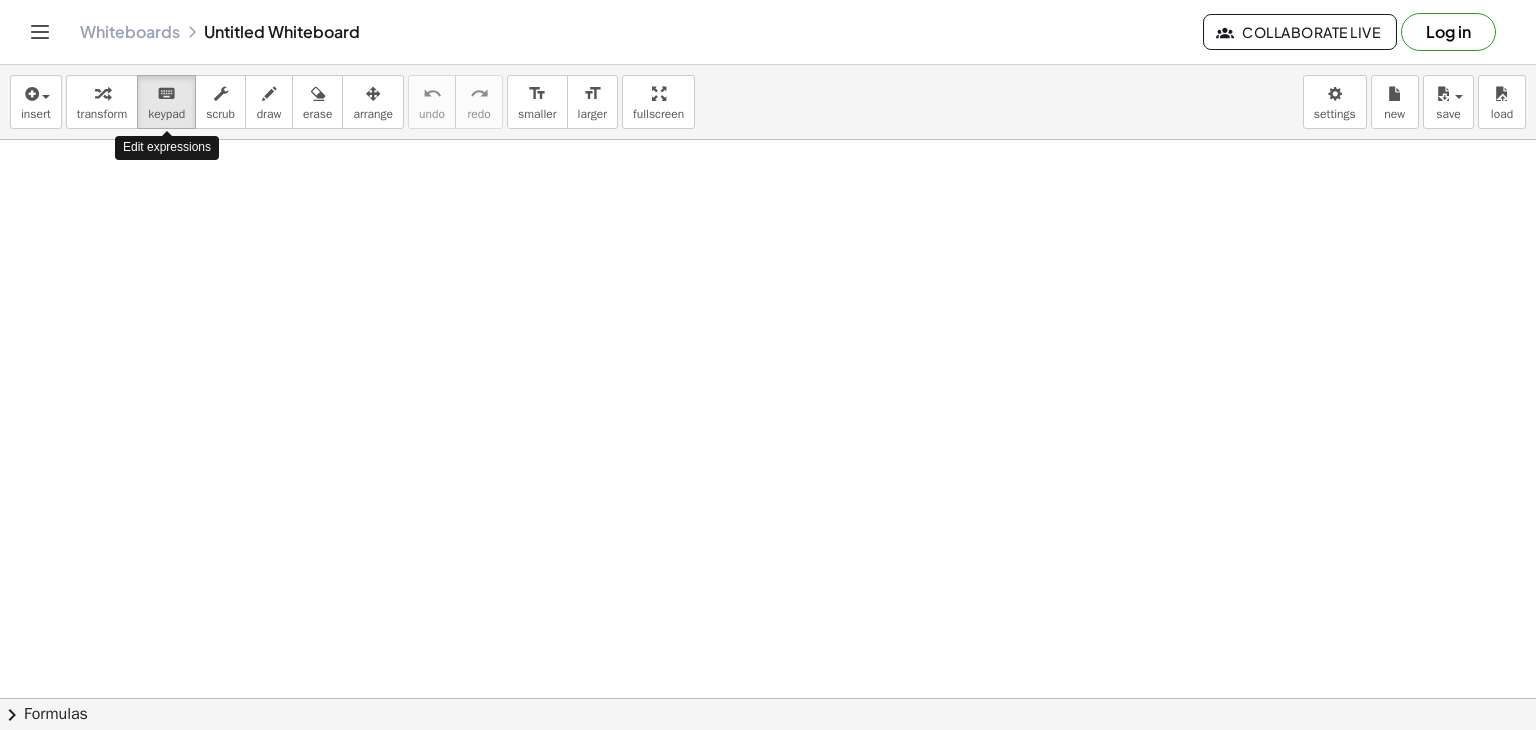 drag, startPoint x: 161, startPoint y: 75, endPoint x: 145, endPoint y: 131, distance: 58.24088 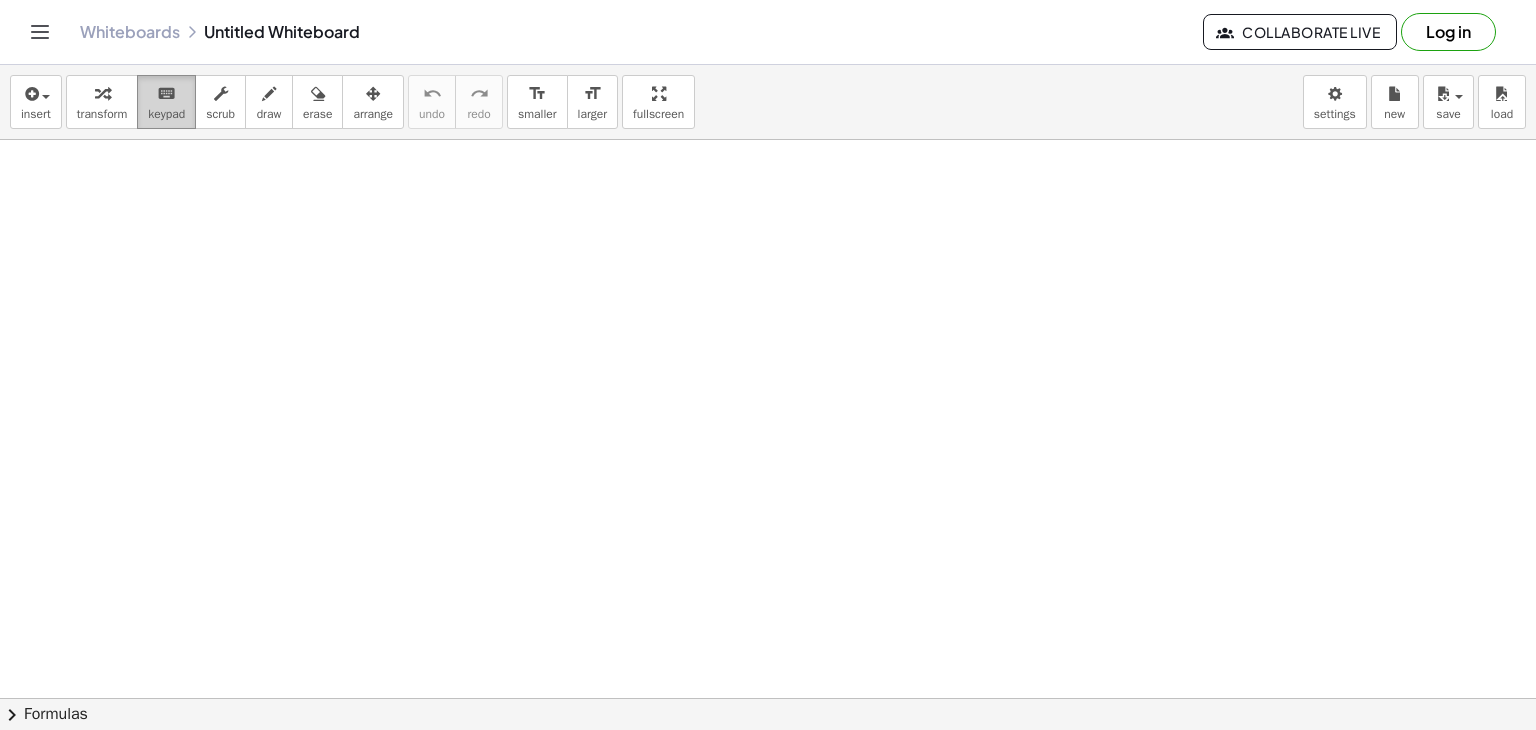 click on "keypad" at bounding box center (166, 114) 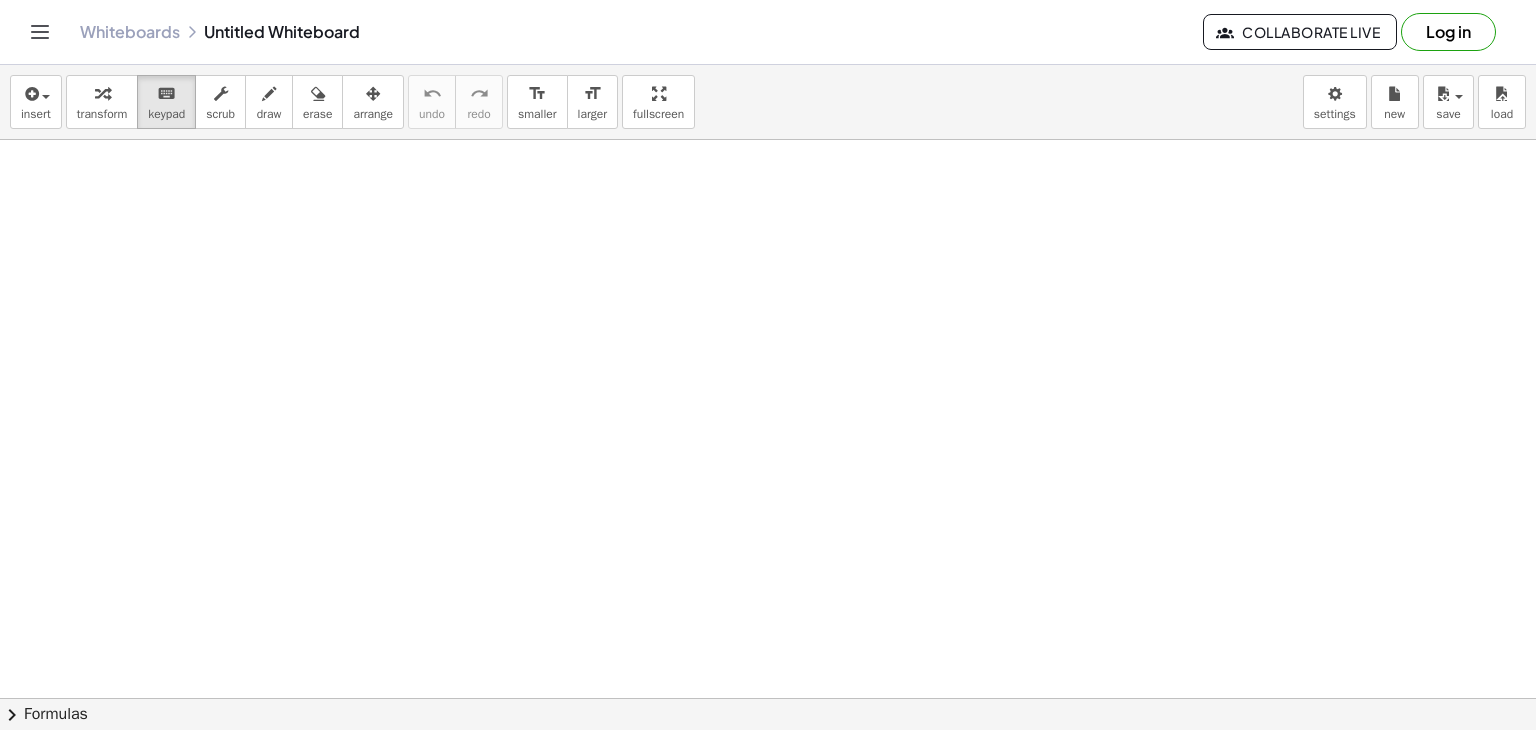 click at bounding box center (768, 763) 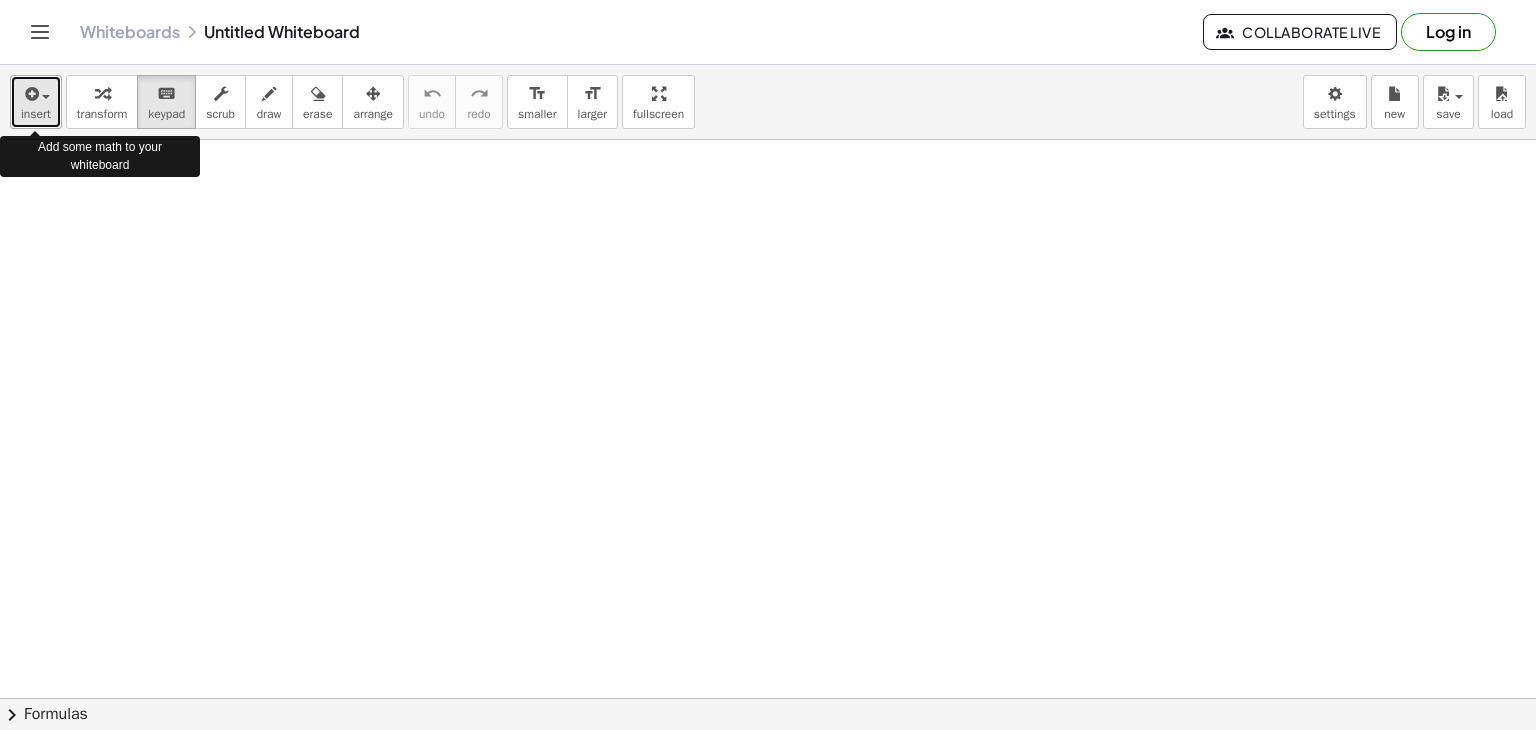 click on "insert" at bounding box center [36, 114] 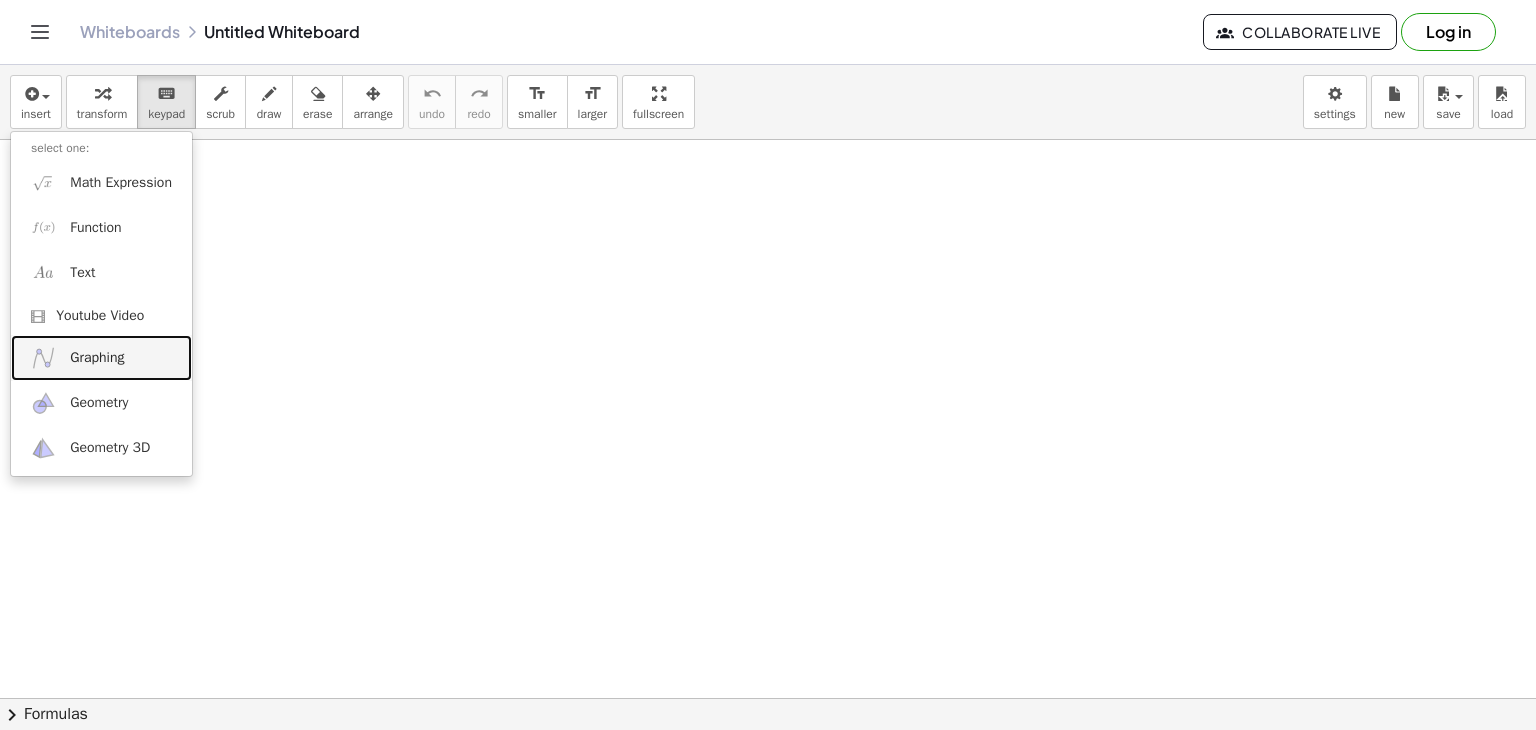 click on "Graphing" at bounding box center [101, 357] 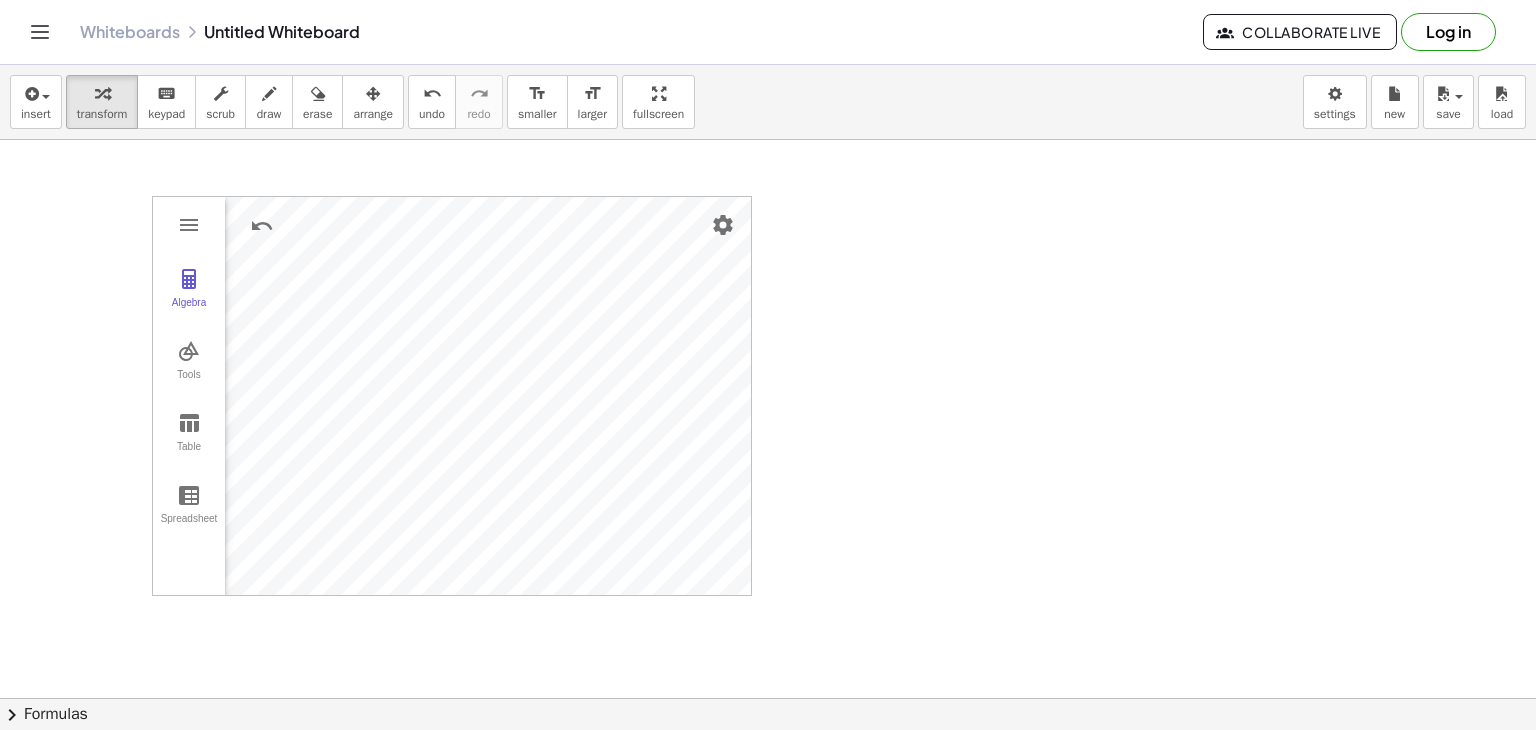 click on "Algebra Tools Table Spreadsheet GeoGebra Graphing Calculator Basic Tools Move Point Slider Intersect Extremum Roots Best Fit Line Edit Select Objects Move Graphics View Delete Show / Hide Label Show / Hide Object Copy Visual Style Media Text Points Point Intersect Point on Object Attach / Detach Point Extremum Roots Complex Number List Lines Line Ray Vector Others Pen Freehand Function Button Check Box Input Box" at bounding box center [768, 763] 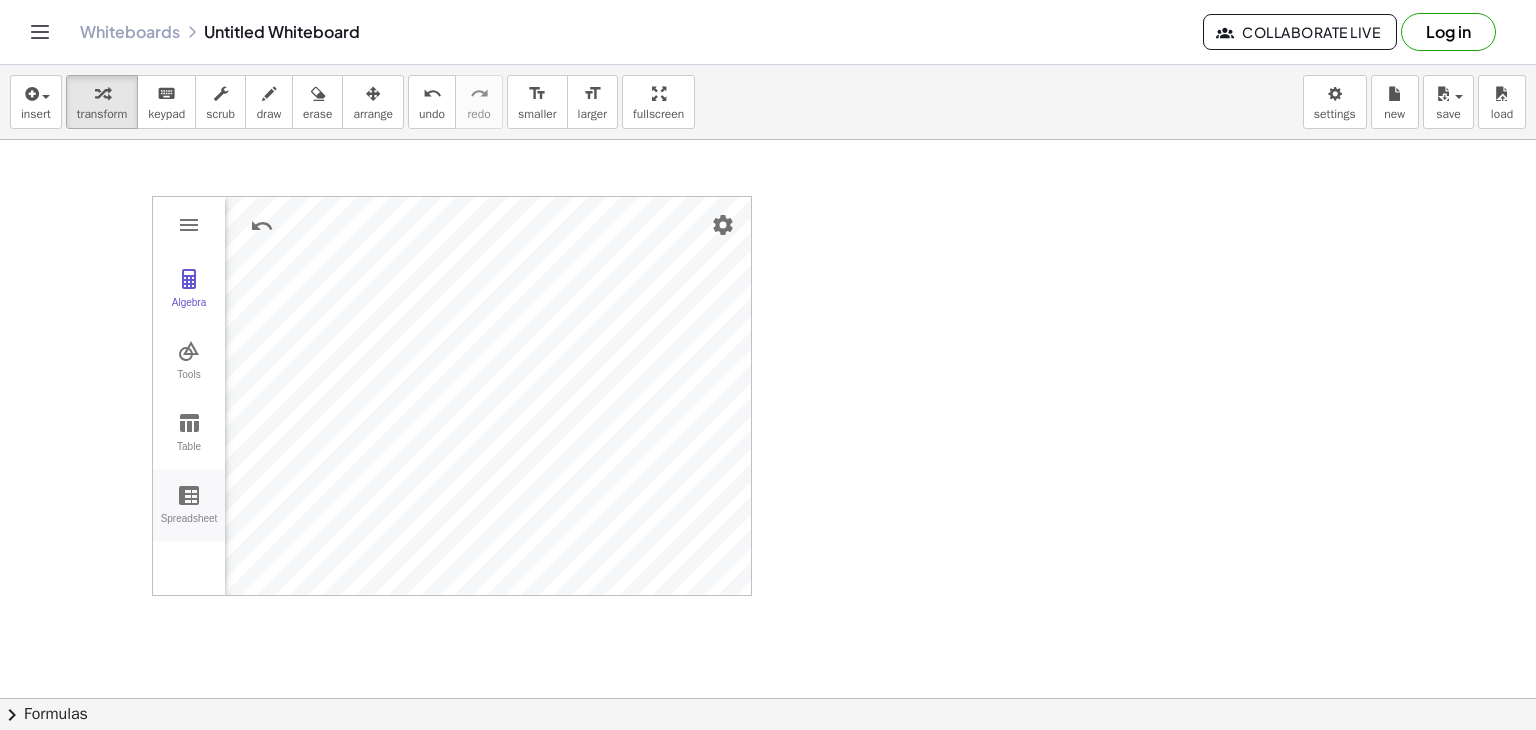click on "Spreadsheet" at bounding box center [189, 505] 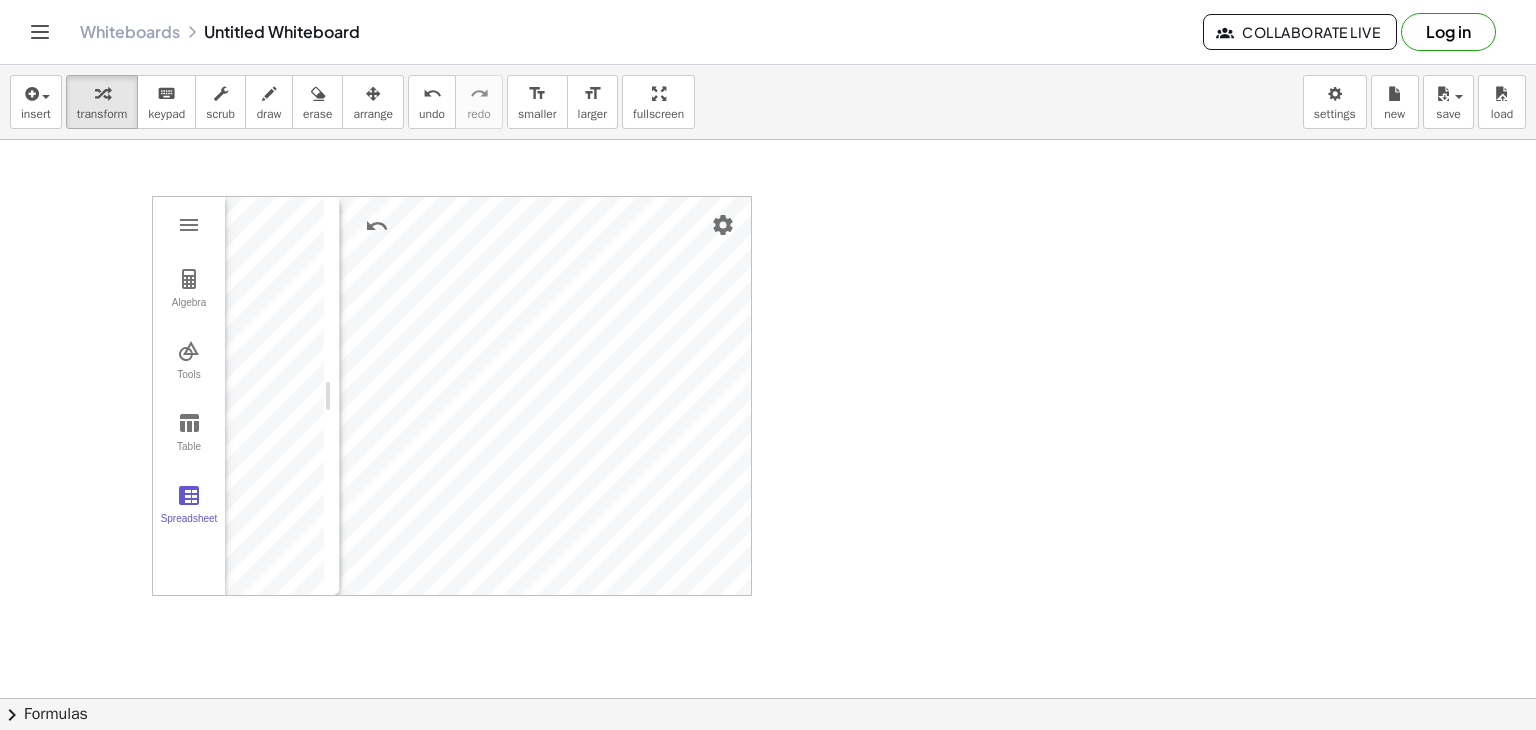 click on "Algebra Tools Table Spreadsheet GeoGebra Graphing Calculator Basic Tools Move Point Slider Intersect Extremum Roots Best Fit Line Edit Select Objects Move Graphics View Delete Show / Hide Label Show / Hide Object Copy Visual Style Media Text Points Point Intersect Point on Object Attach / Detach Point Extremum Roots Complex Number List Lines Line Ray Vector Others Pen Freehand Function Button Check Box Input Box" at bounding box center (452, 396) 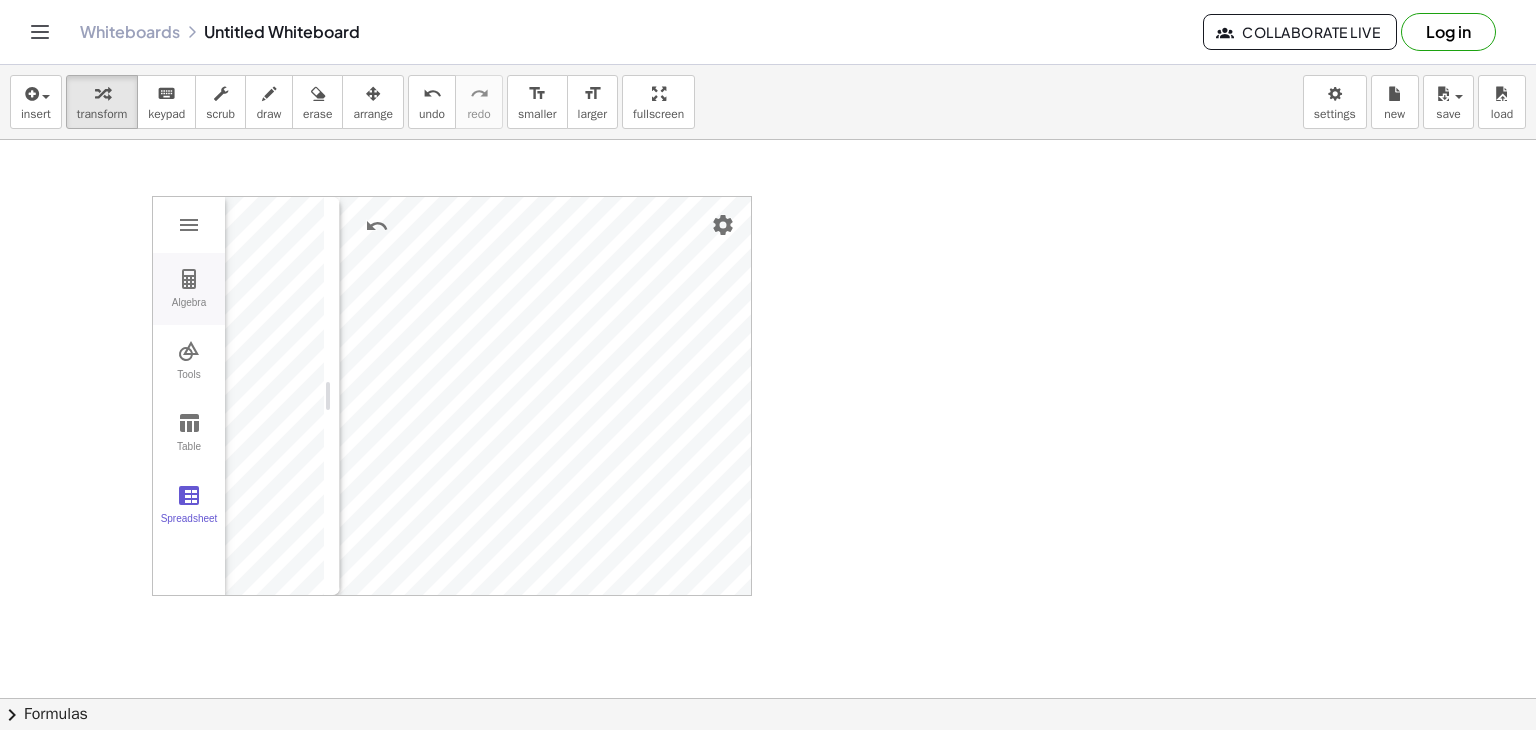 click on "Algebra" at bounding box center [189, 289] 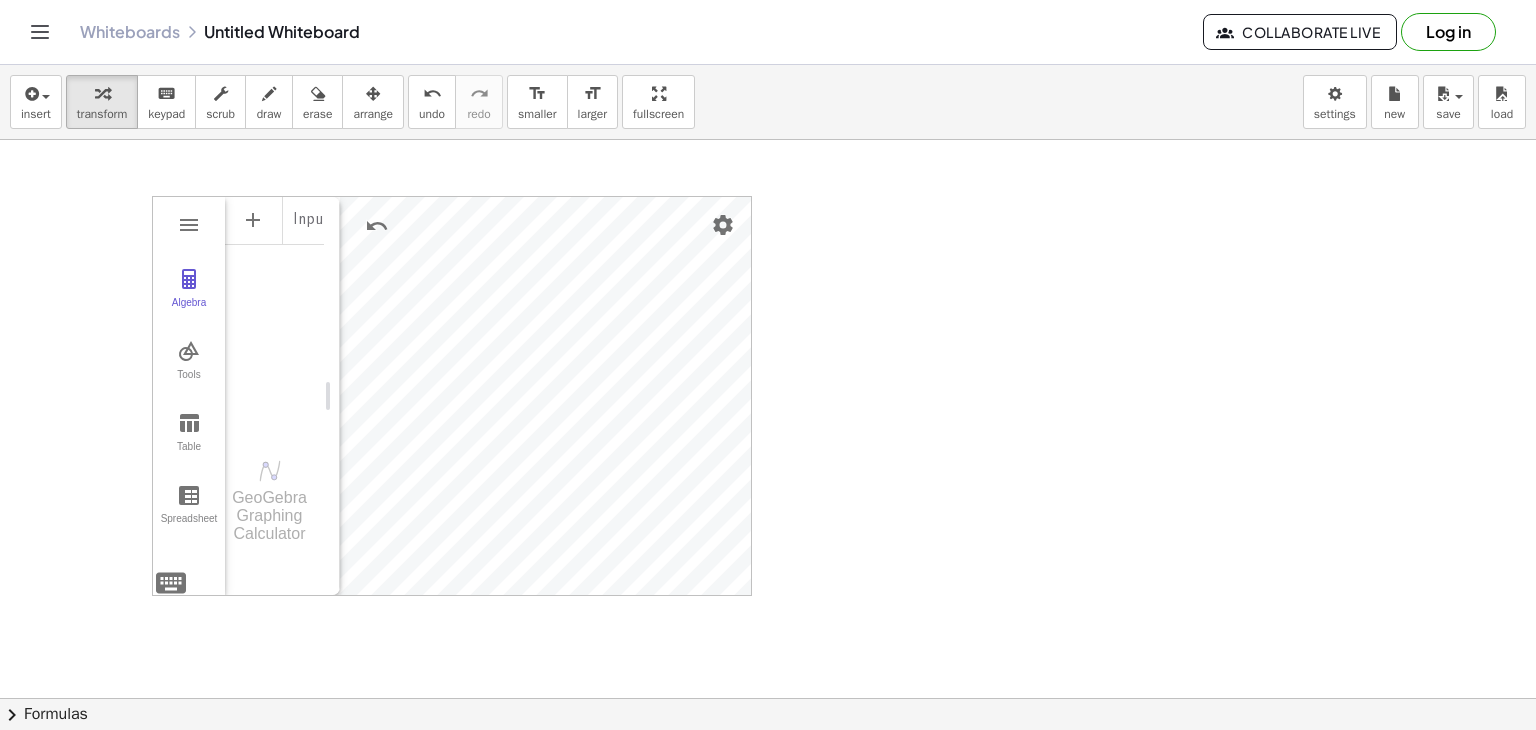 click on "Input… GeoGebra Graphing Calculator" at bounding box center (274, 371) 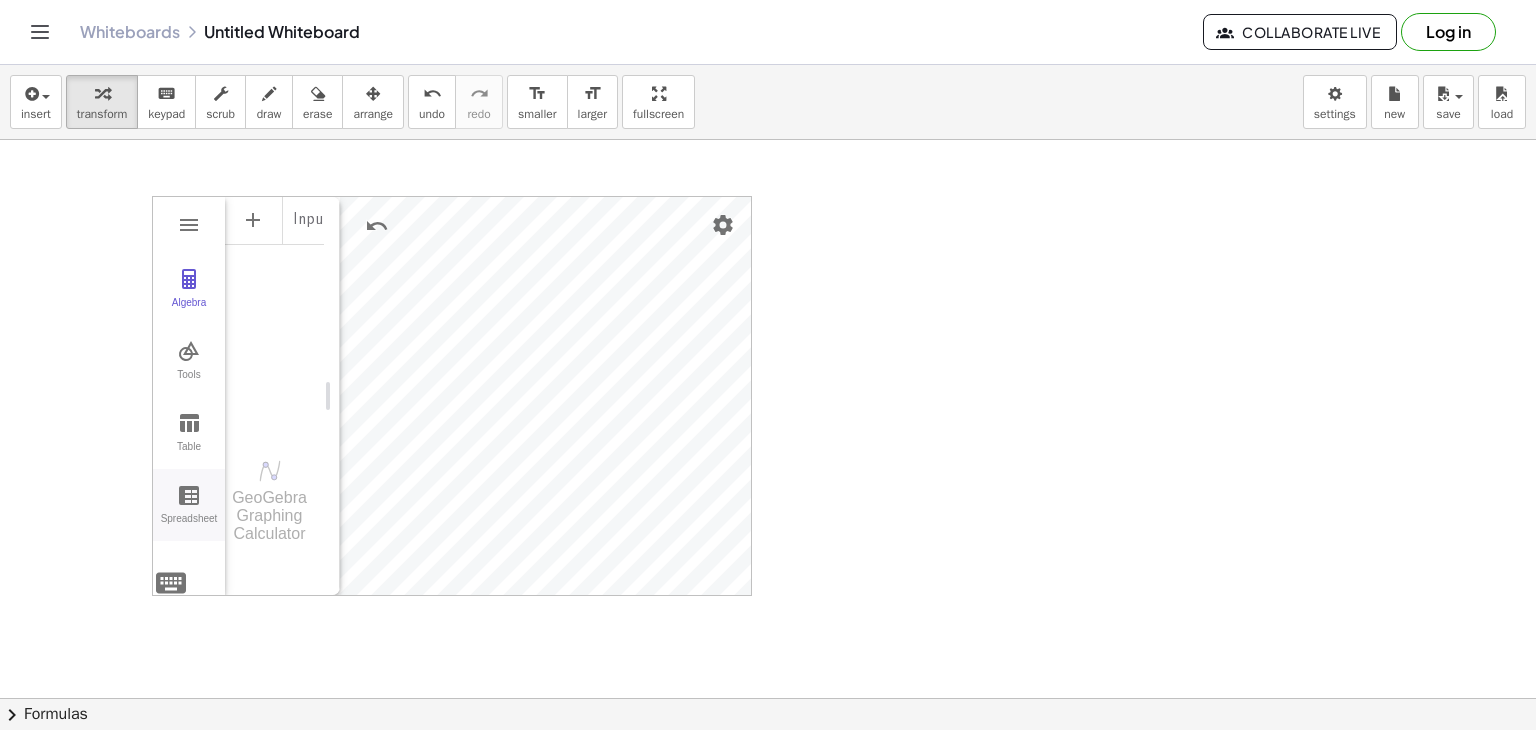 click on "Spreadsheet" at bounding box center (189, 505) 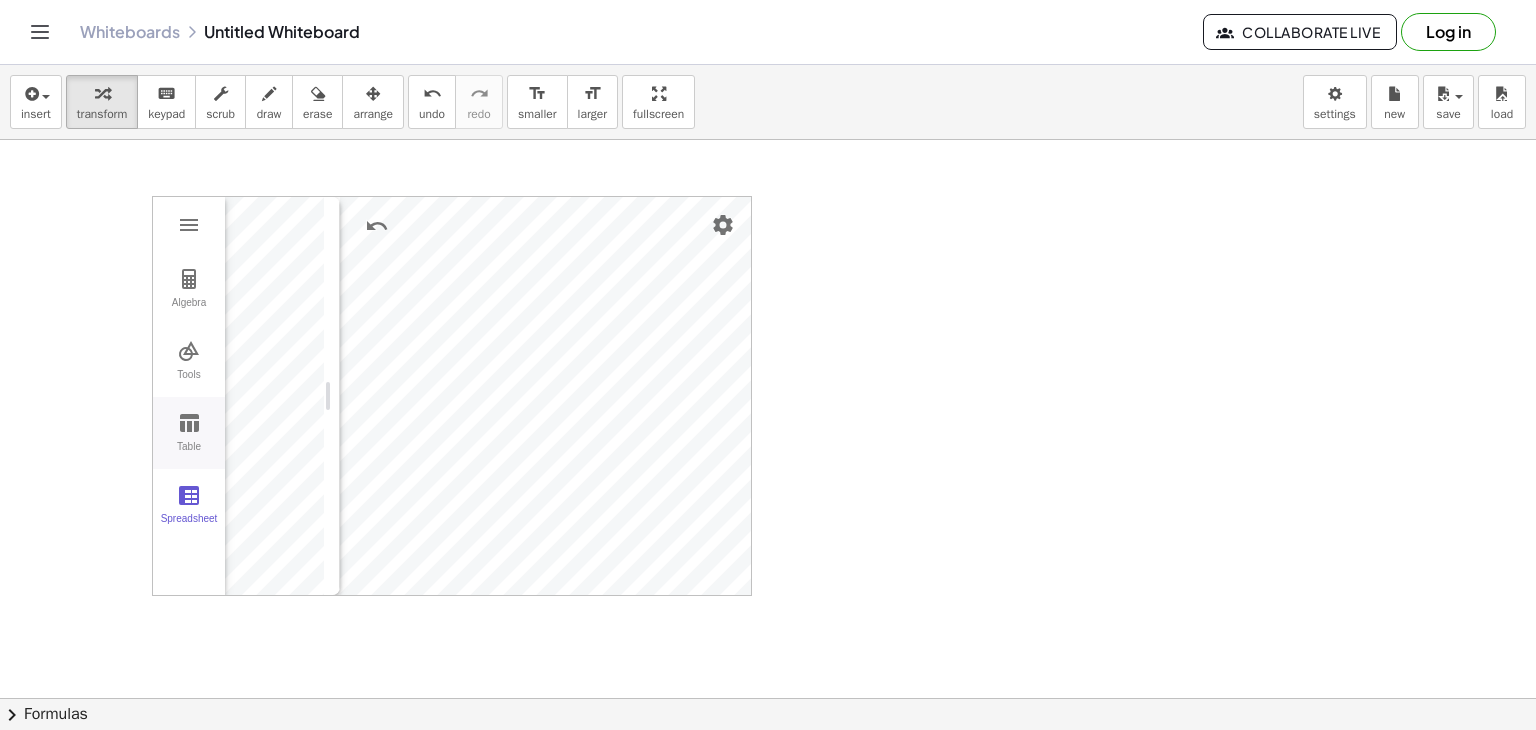 click on "Table" at bounding box center (189, 455) 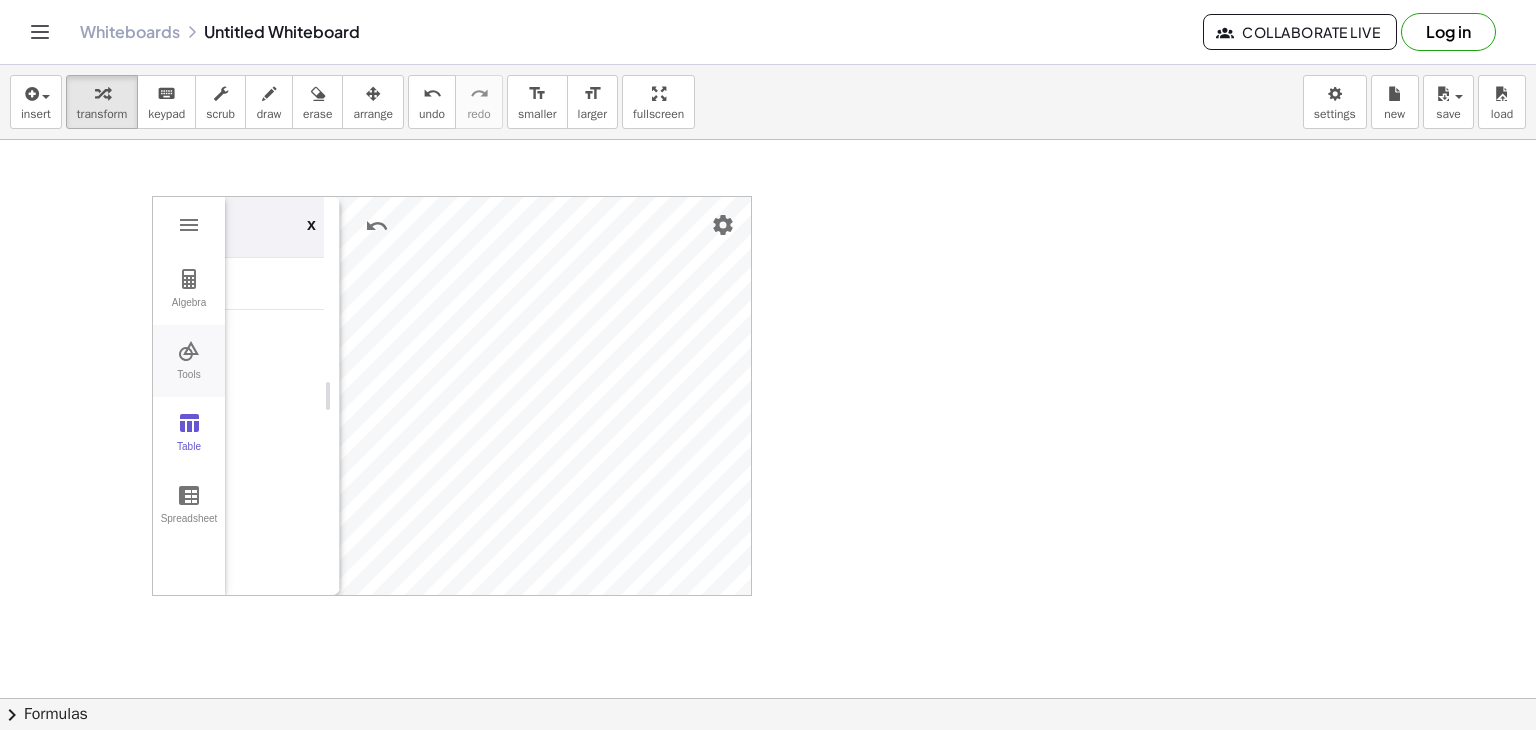 click on "Tools" at bounding box center [189, 361] 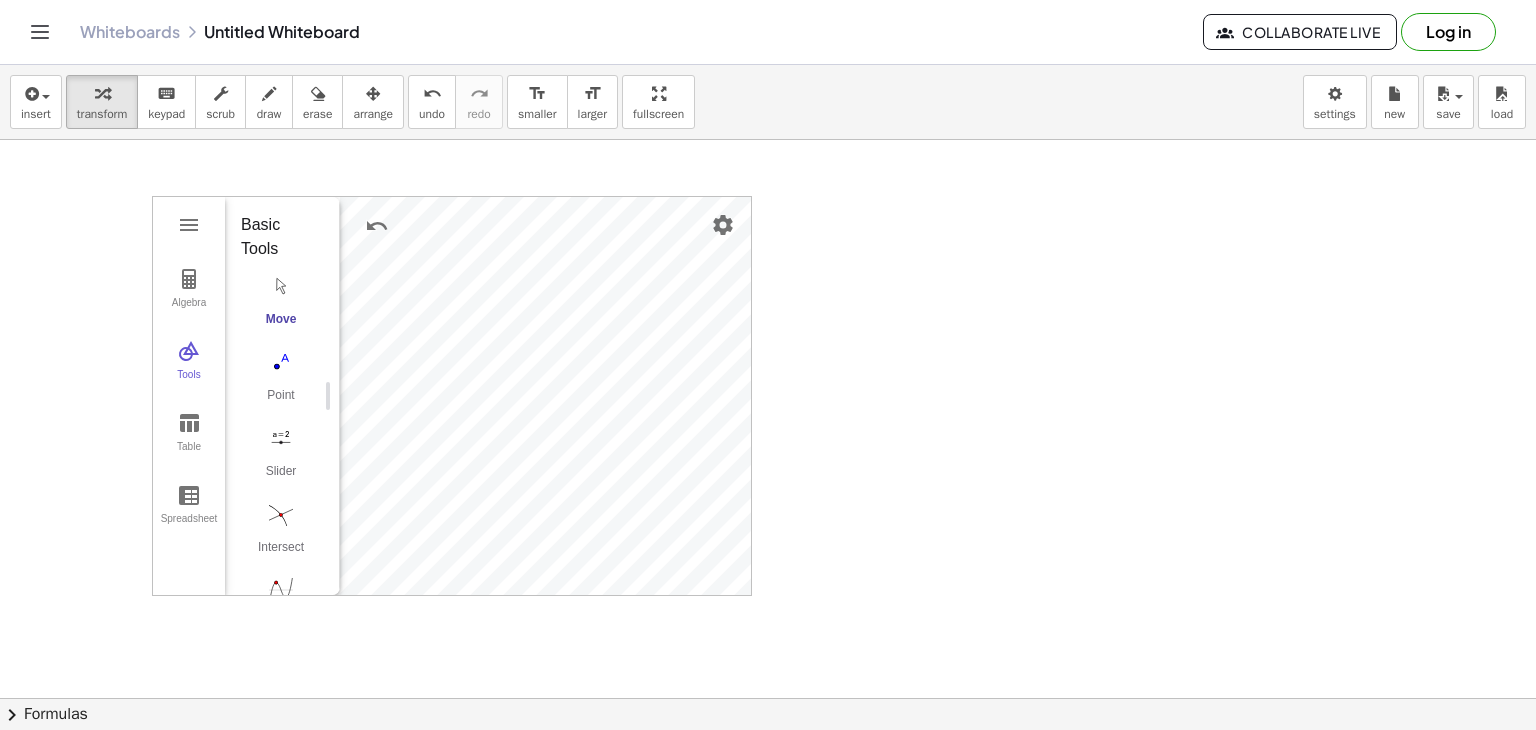 click on "Algebra Tools Table Spreadsheet Input… GeoGebra Graphing Calculator Basic Tools Move Point Slider Intersect Extremum Roots Best Fit Line Edit Select Objects Move Graphics View Delete Show / Hide Label Show / Hide Object Copy Visual Style Media Text Points Point Intersect Point on Object Attach / Detach Point Extremum Roots Complex Number List Lines Line Ray Vector Others Pen Freehand Function Button Check Box Input Box x" at bounding box center [452, 396] 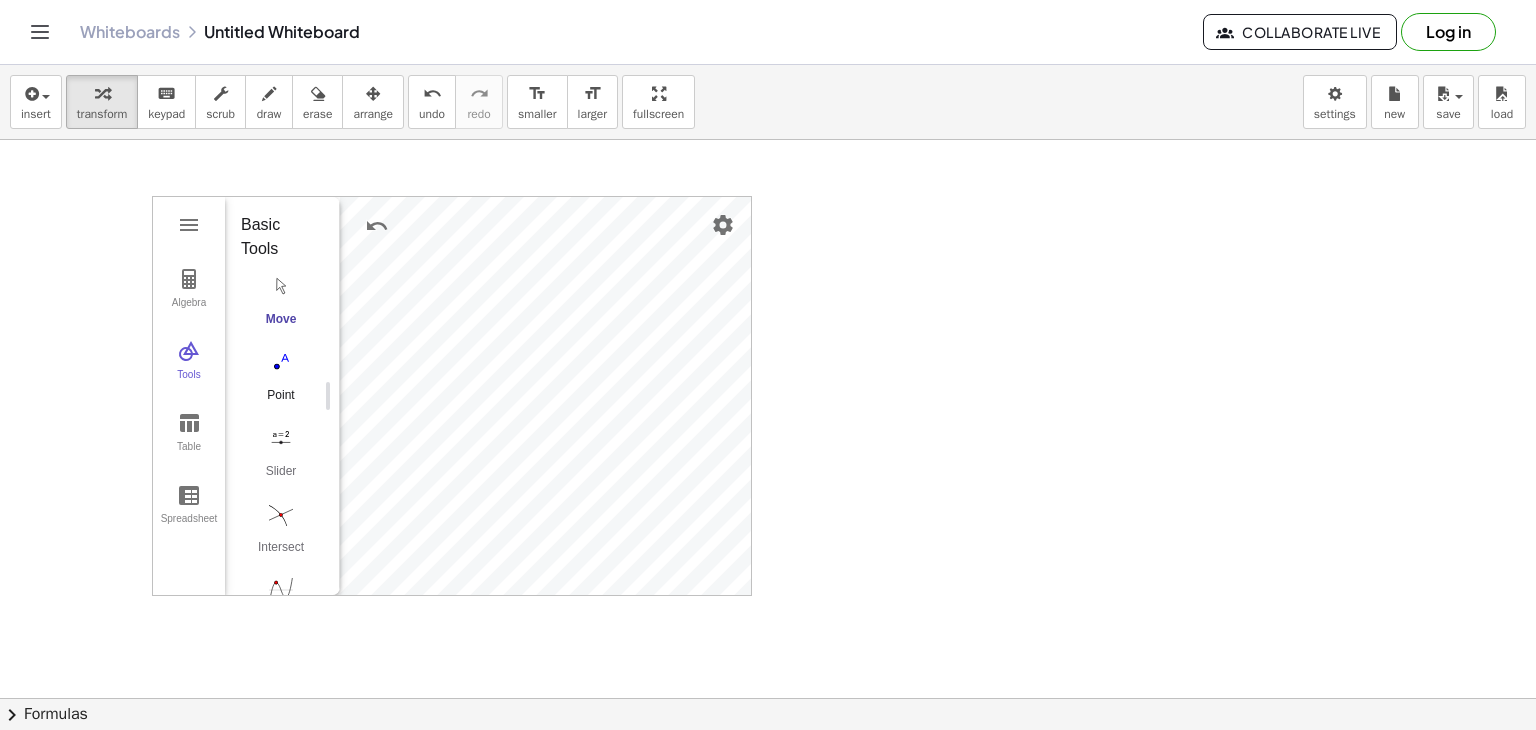 click on "Point" at bounding box center [281, 381] 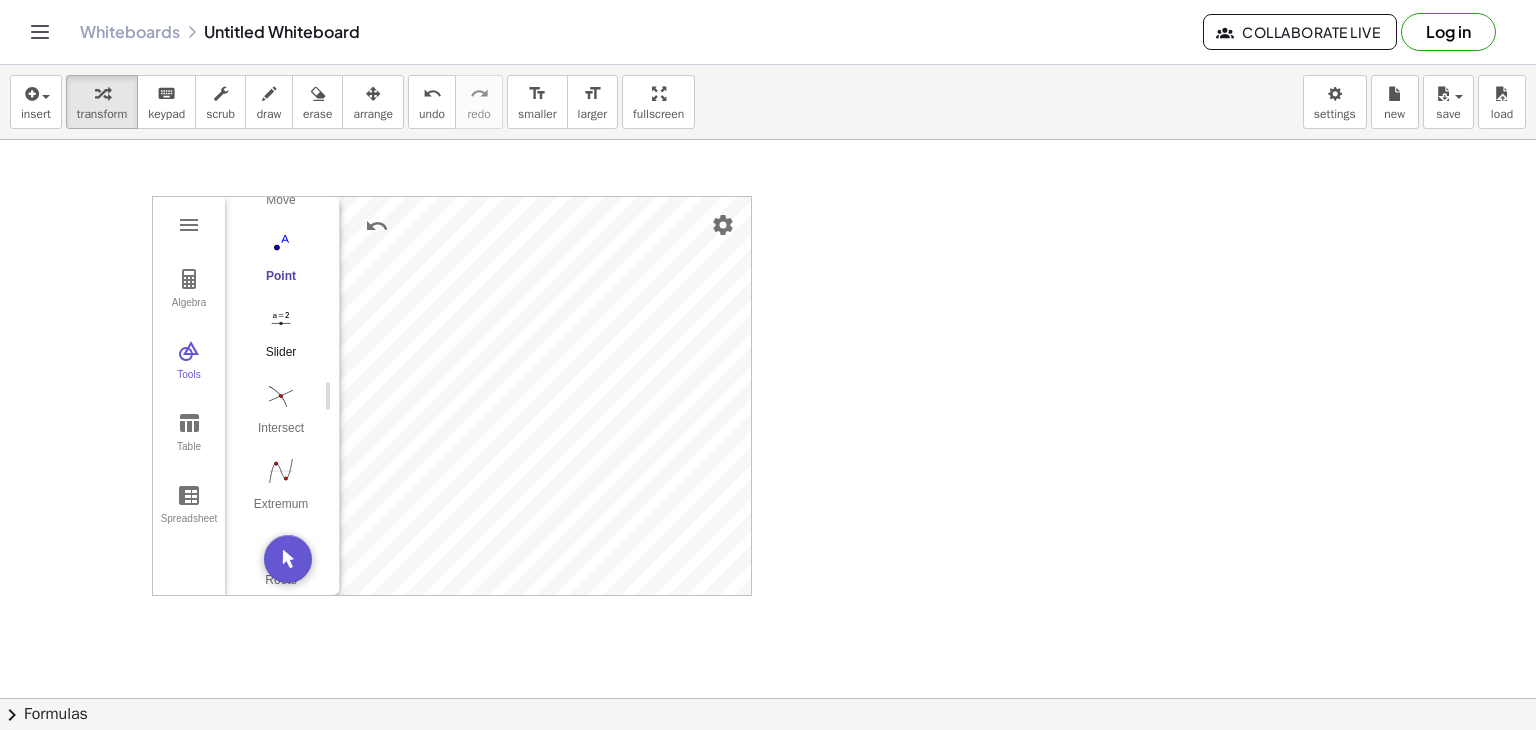 scroll, scrollTop: 122, scrollLeft: 0, axis: vertical 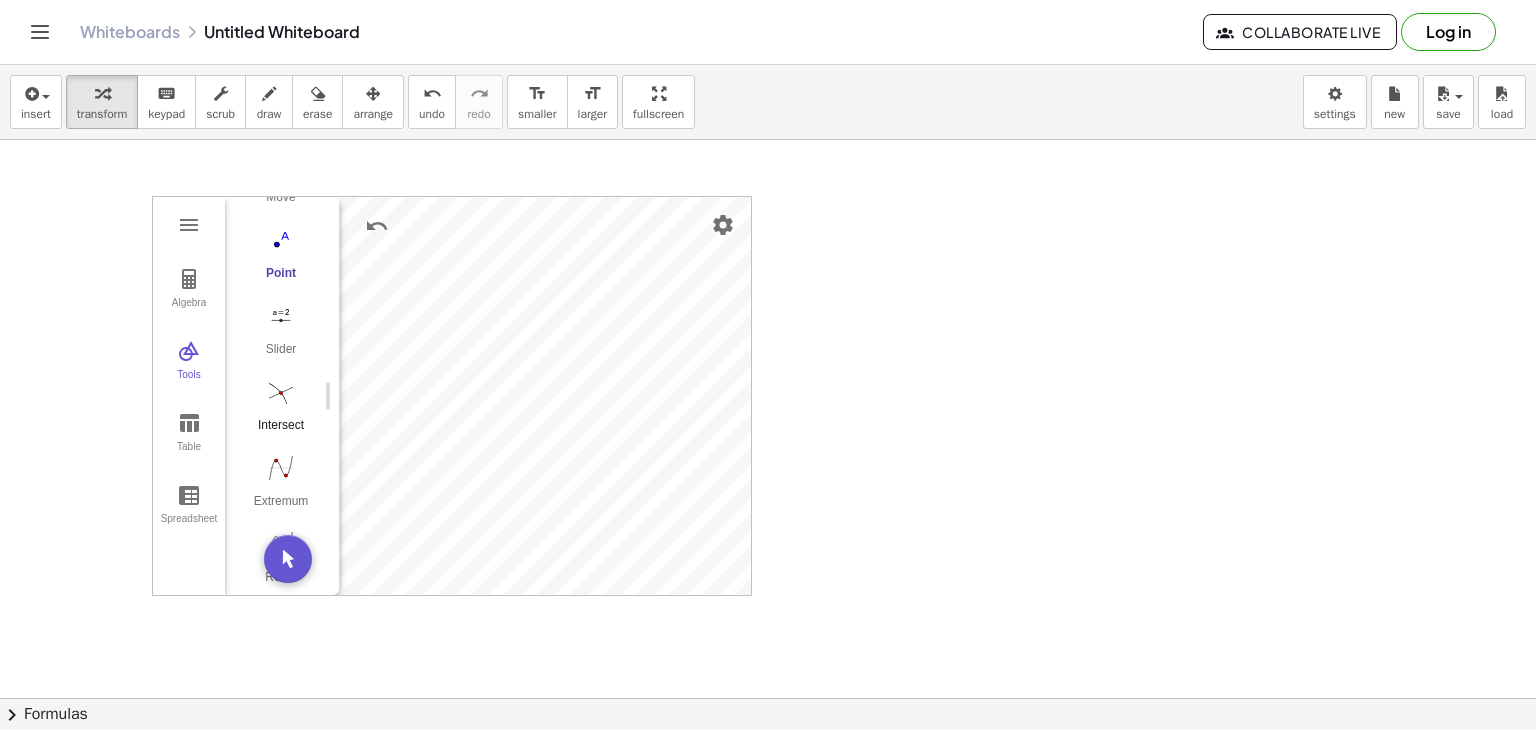 click on "Intersect" at bounding box center [281, 411] 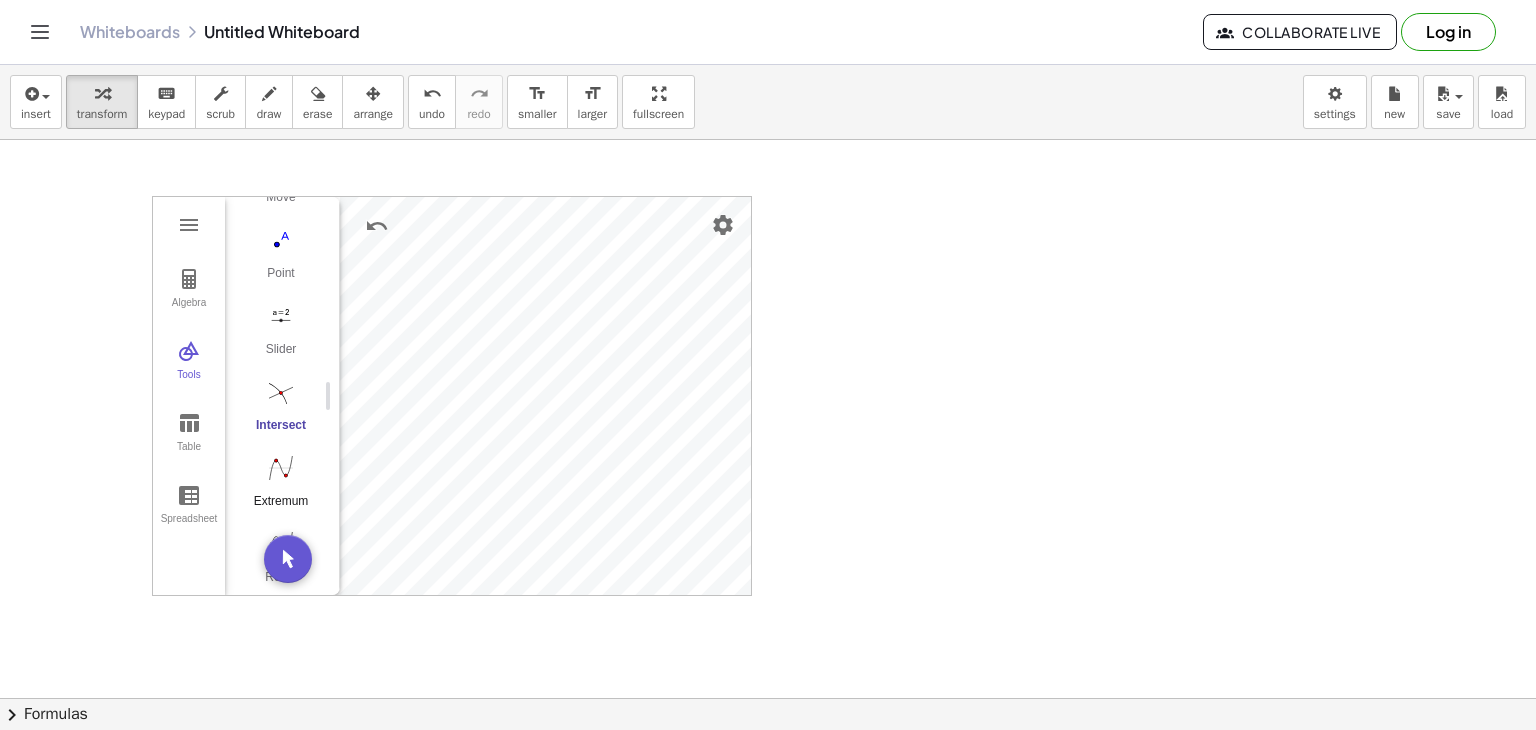 click on "Algebra Tools Table Spreadsheet A = ([NUMBER], [NUMBER]) B = ([NUMBER], [NUMBER]) C = ([NUMBER], [NUMBER]) Input… GeoGebra Graphing Calculator Basic Tools Move Point Slider Intersect Extremum Roots Best Fit Line Edit Select Objects Move Graphics View Delete Show / Hide Label Show / Hide Object Copy Visual Style Media Text Points Point Intersect Point on Object Attach / Detach Point Extremum Roots Complex Number List Lines Line Ray Vector Others Pen Freehand Function Button Check Box Input Box x" at bounding box center (452, 396) 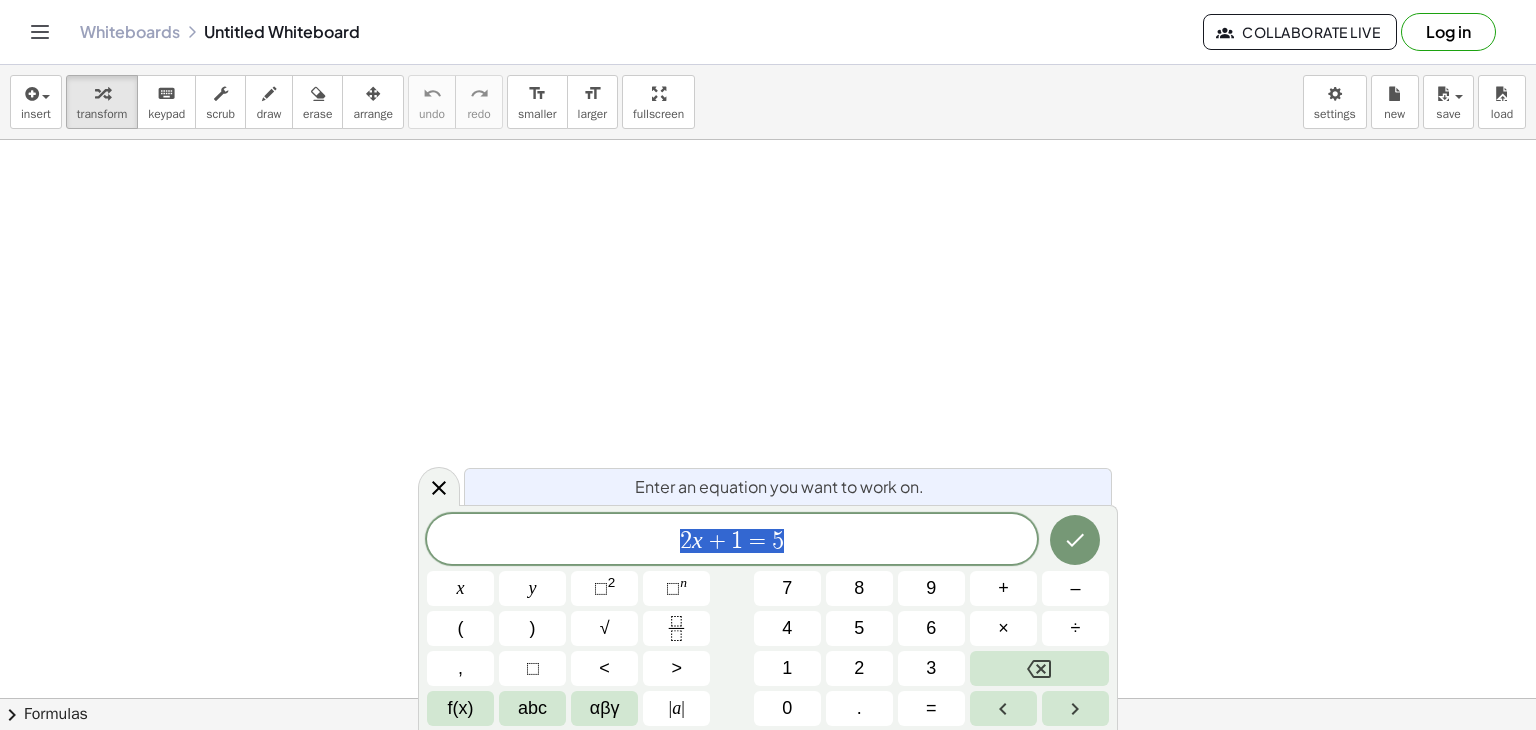 scroll, scrollTop: 0, scrollLeft: 0, axis: both 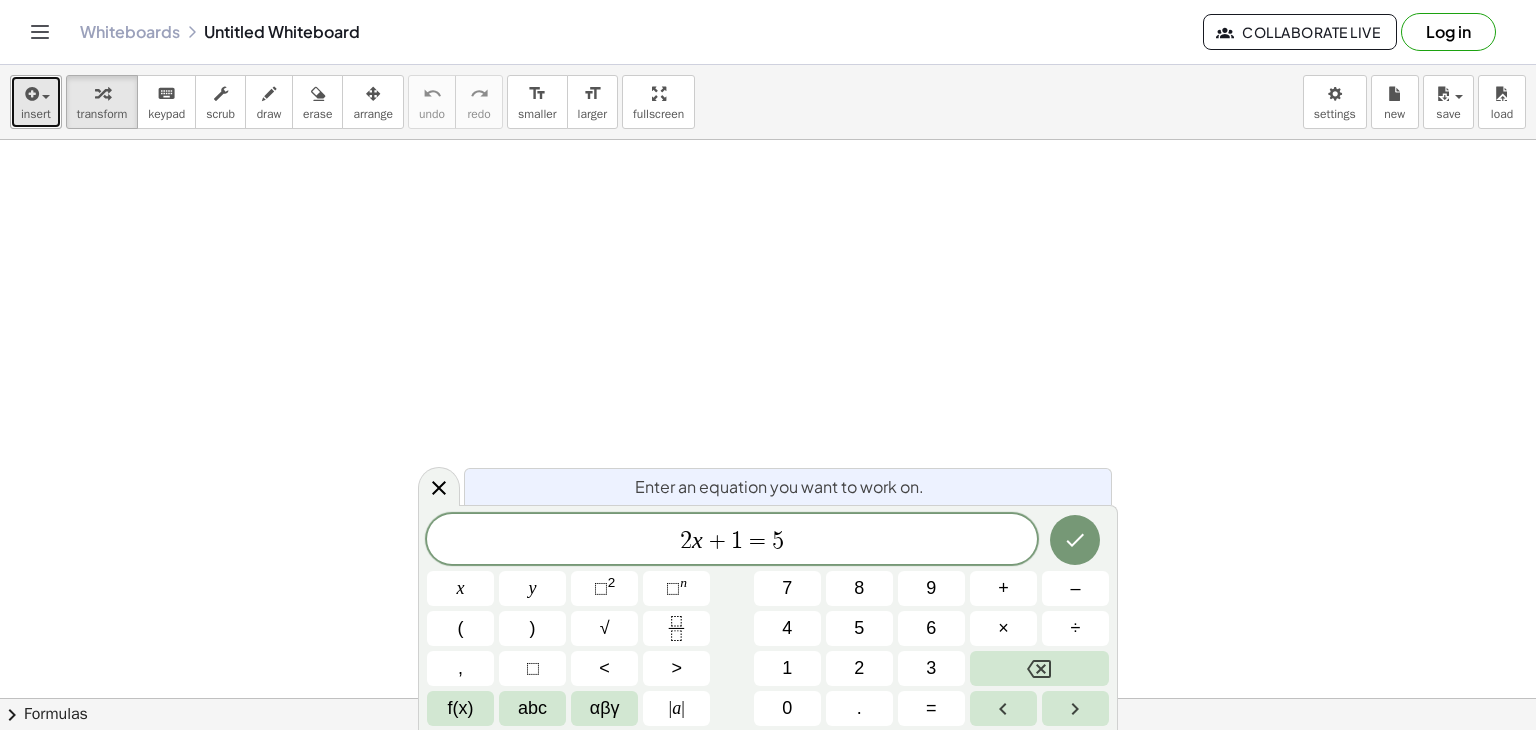 click on "insert" at bounding box center [36, 102] 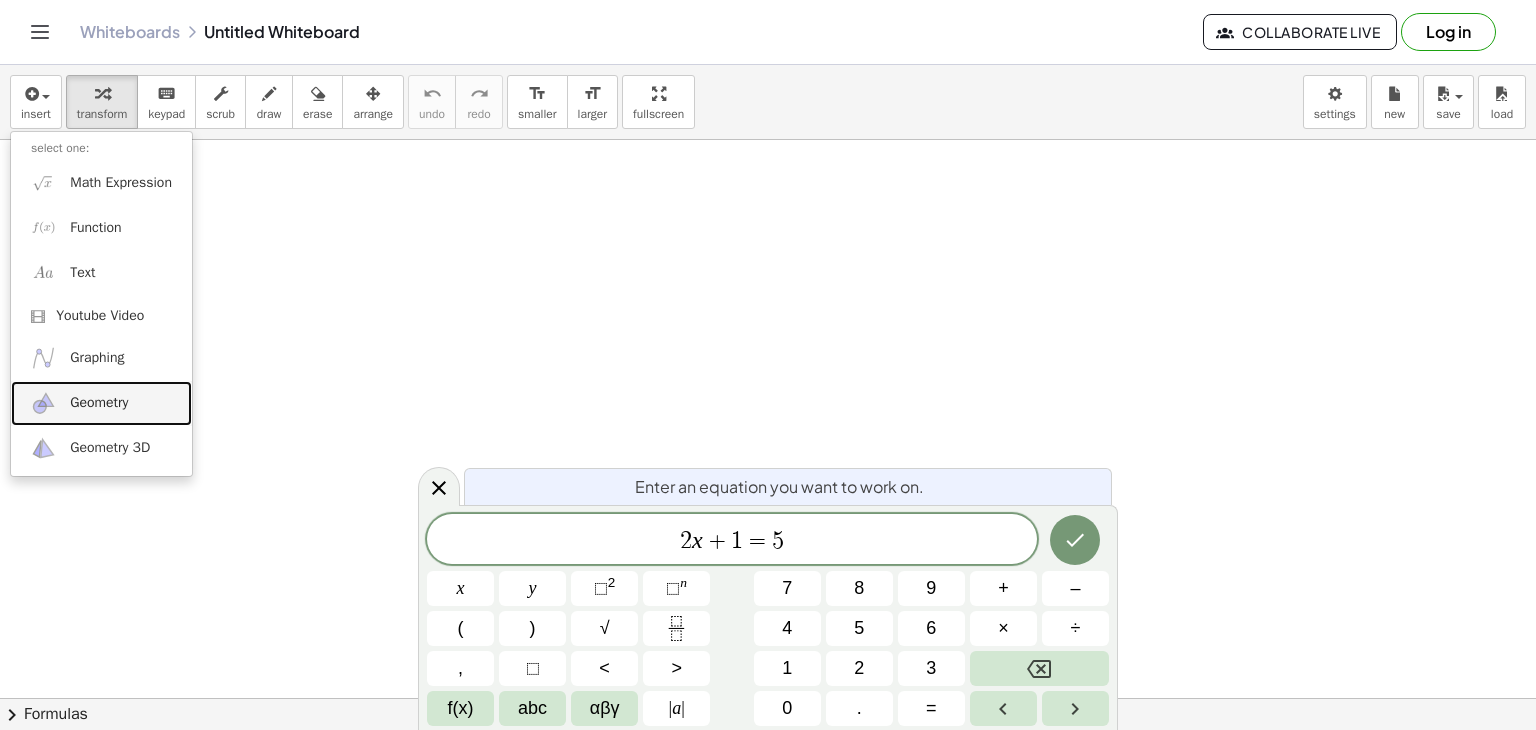 click on "Geometry" at bounding box center [99, 403] 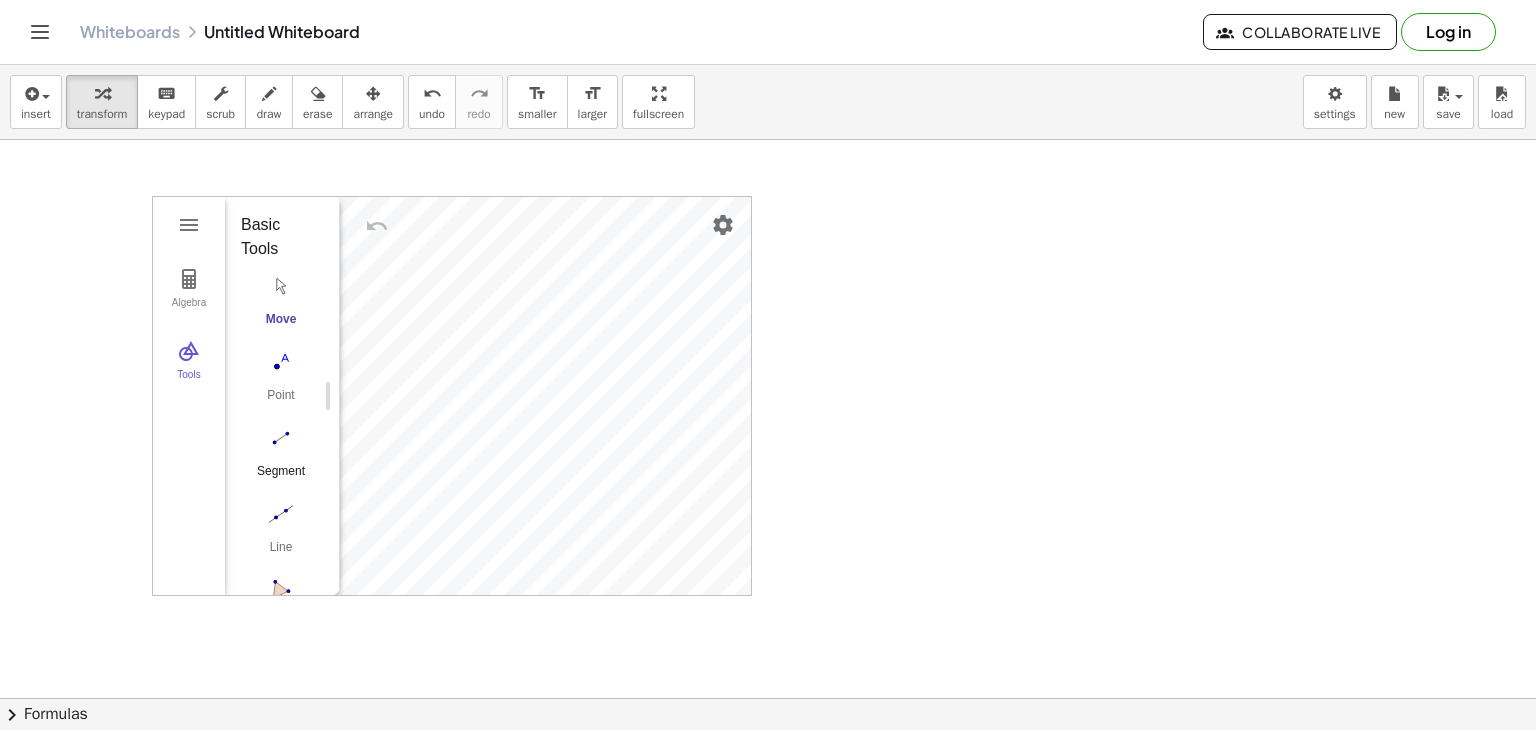 click at bounding box center [281, 438] 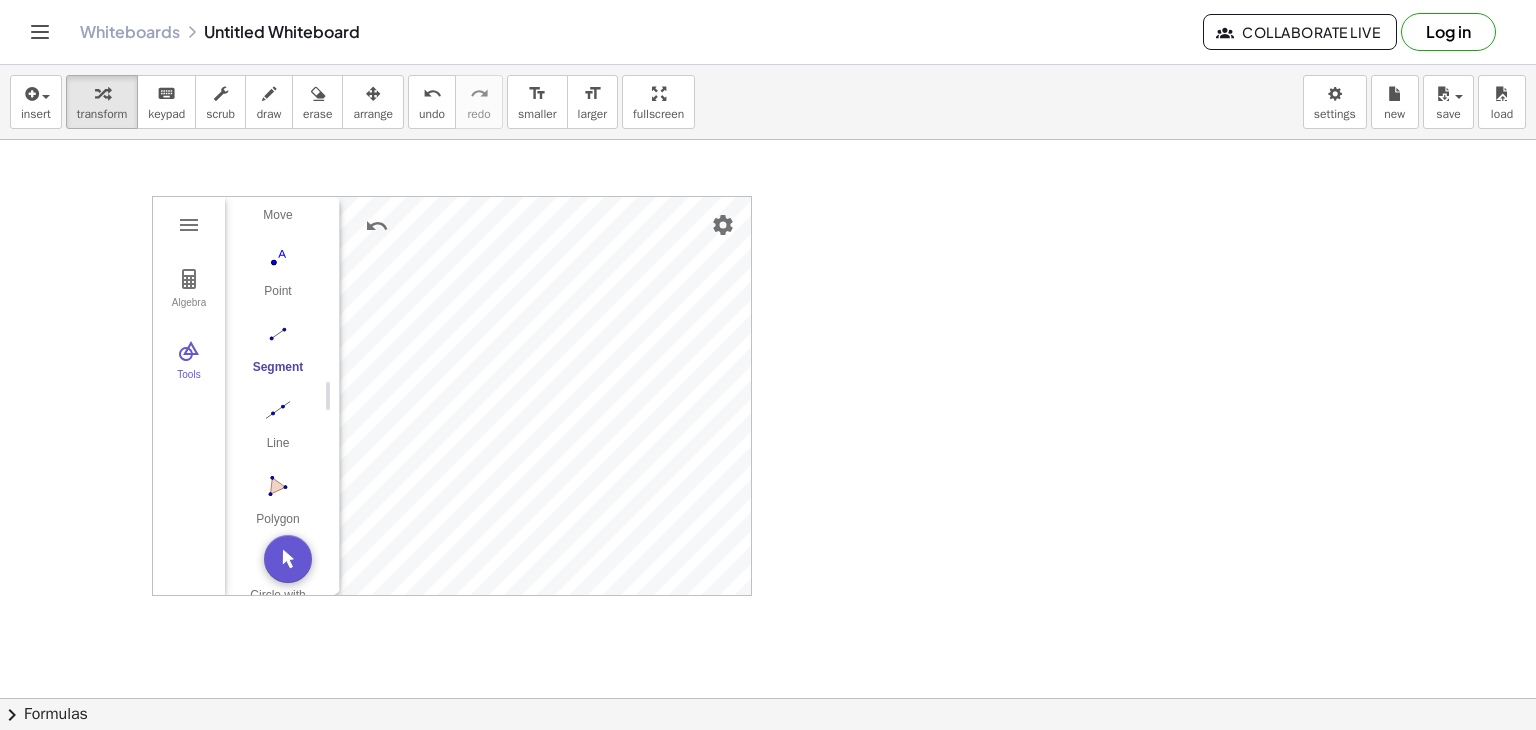 scroll, scrollTop: 104, scrollLeft: 2, axis: both 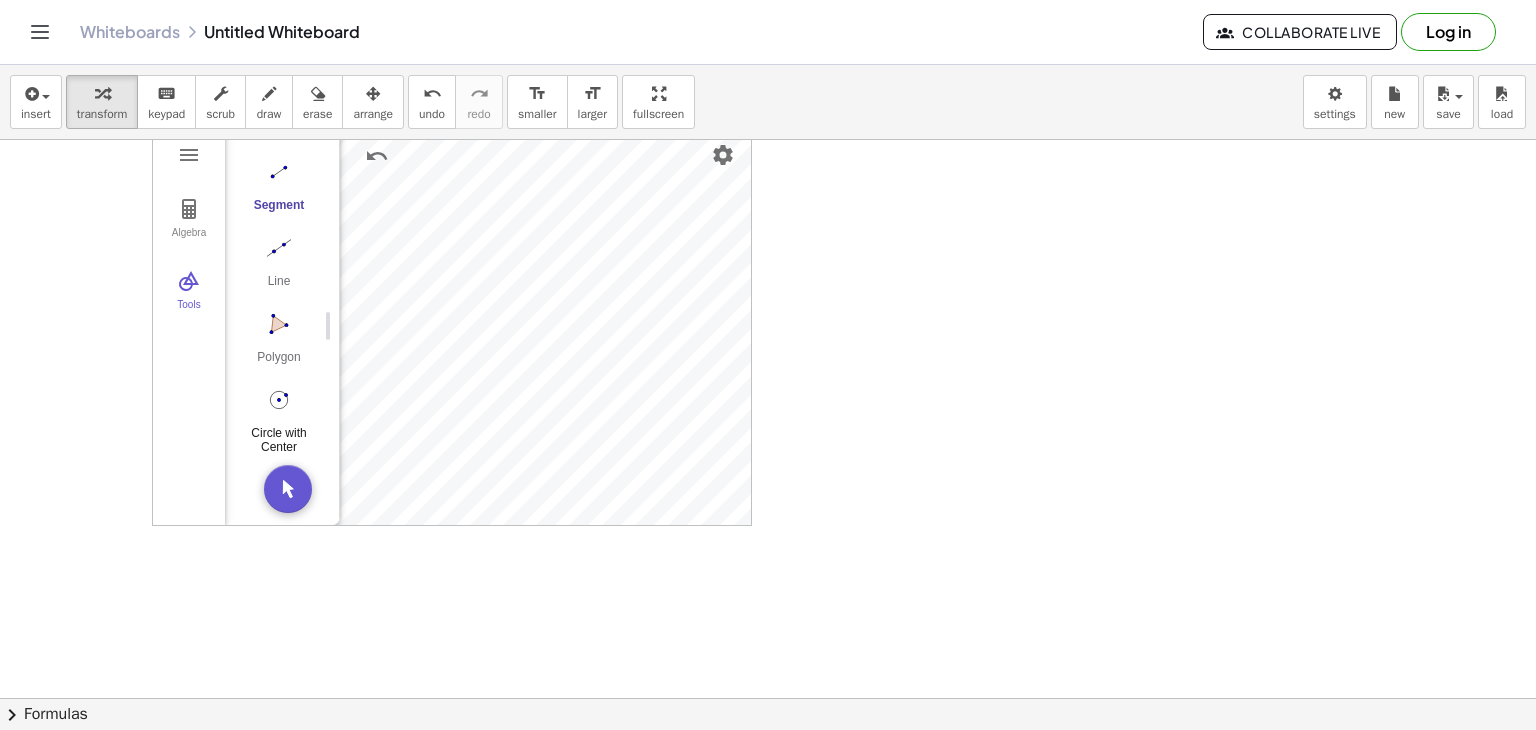 click at bounding box center (279, 400) 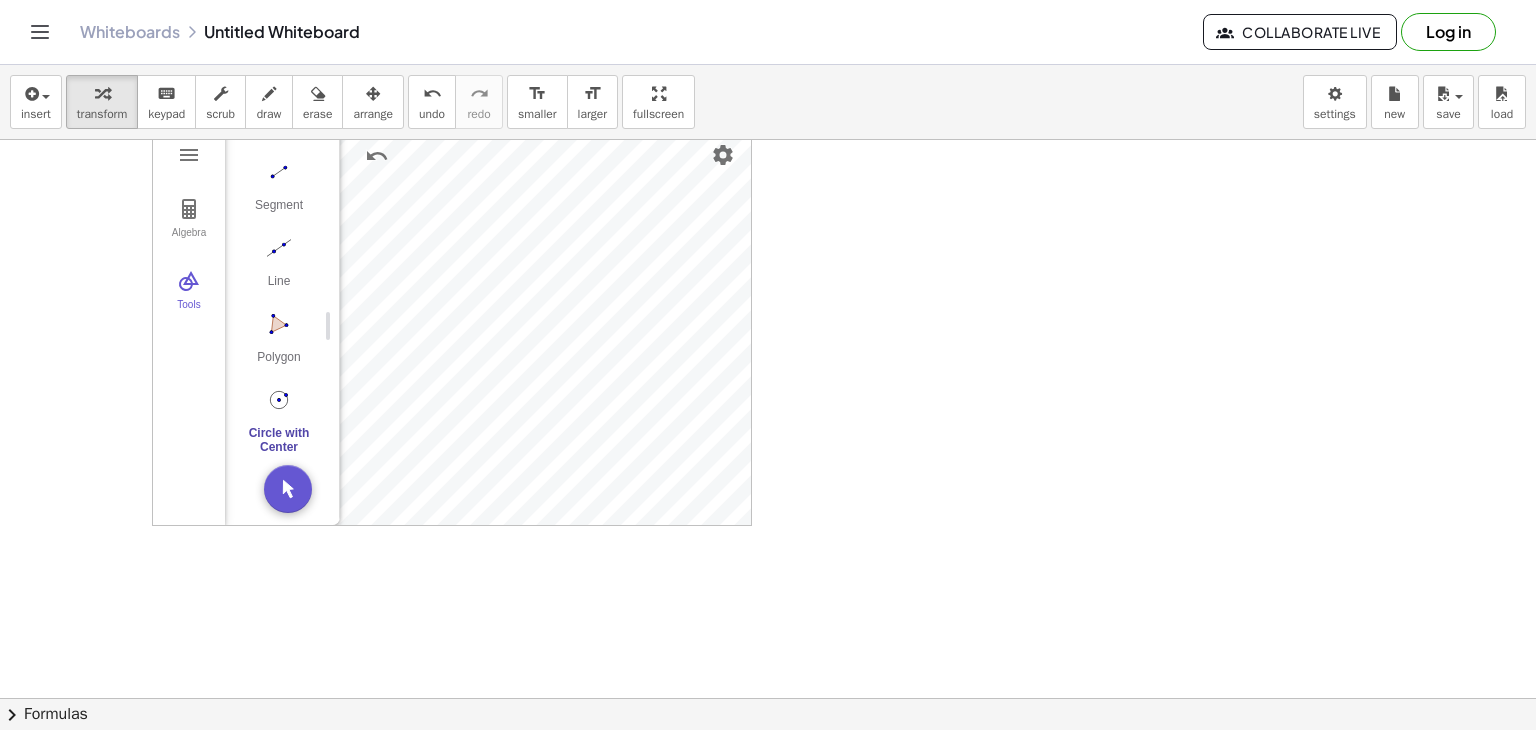 click at bounding box center [768, 628] 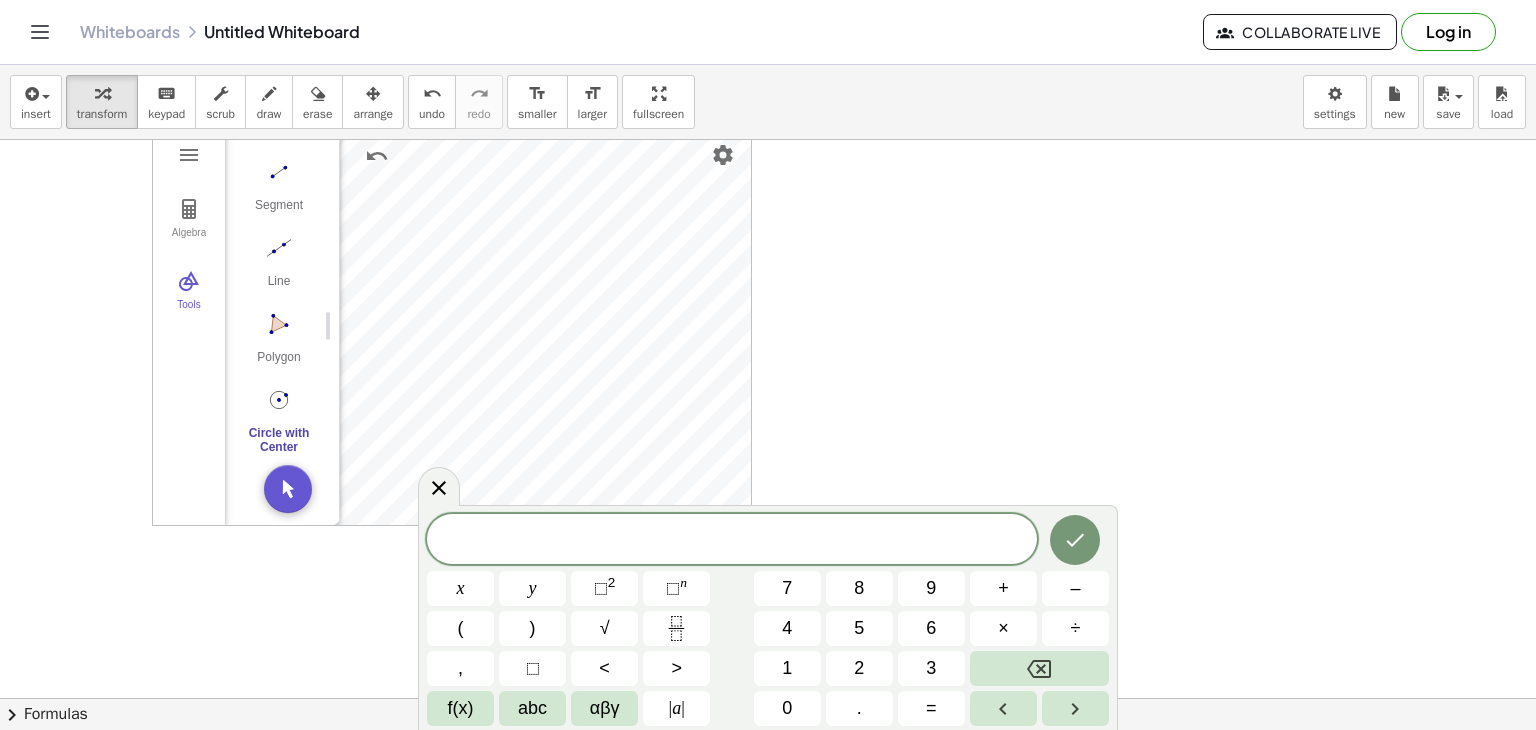 drag, startPoint x: 1003, startPoint y: 393, endPoint x: 976, endPoint y: 292, distance: 104.54664 